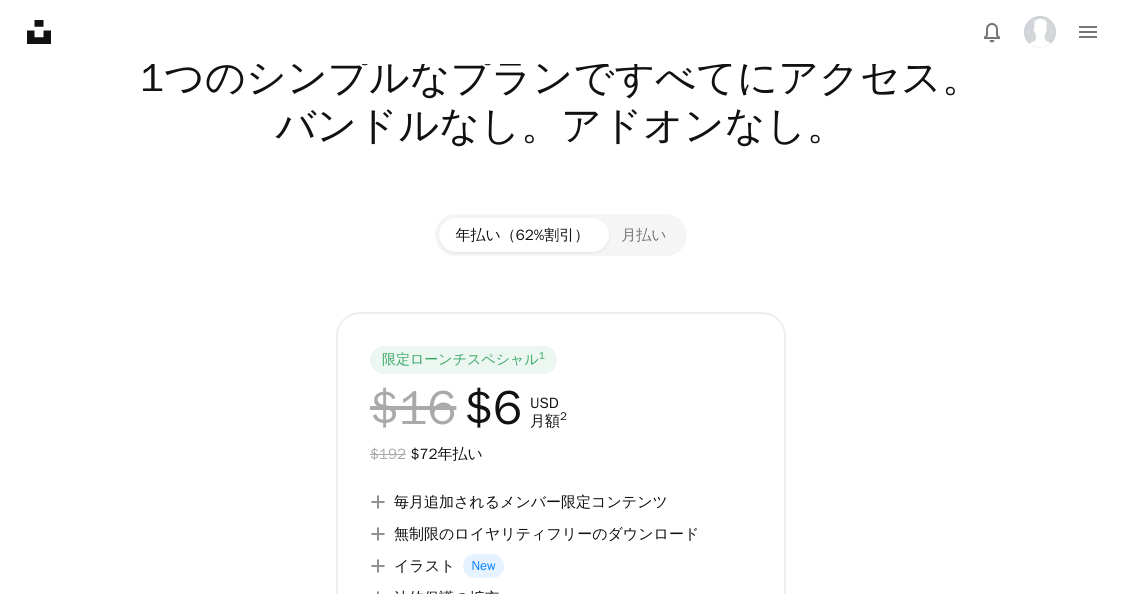 scroll, scrollTop: 161, scrollLeft: 0, axis: vertical 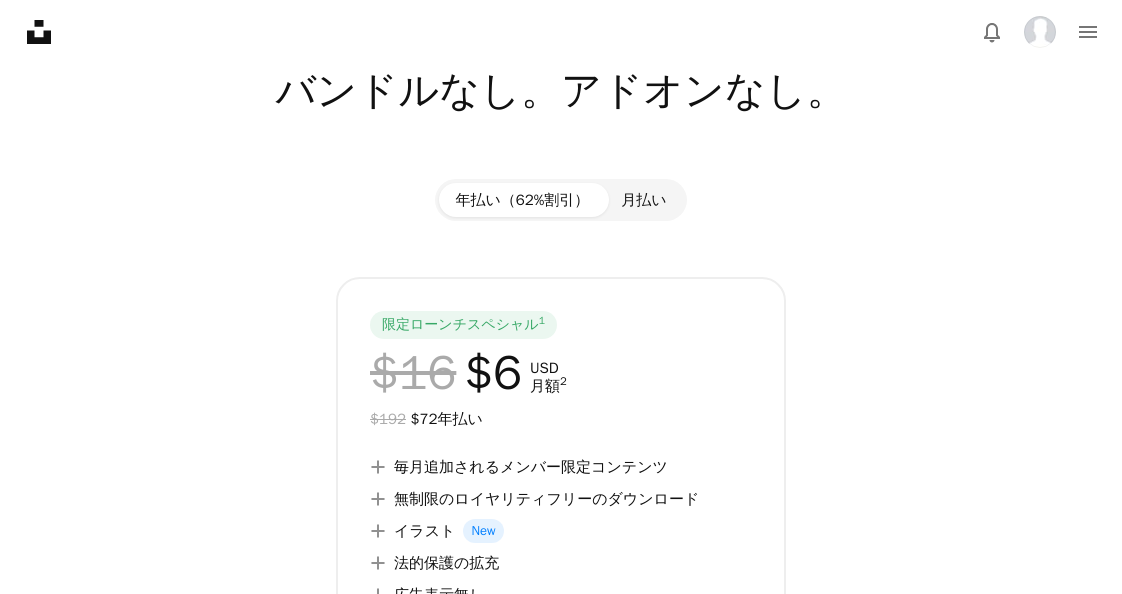 click on "月払い" at bounding box center (643, 200) 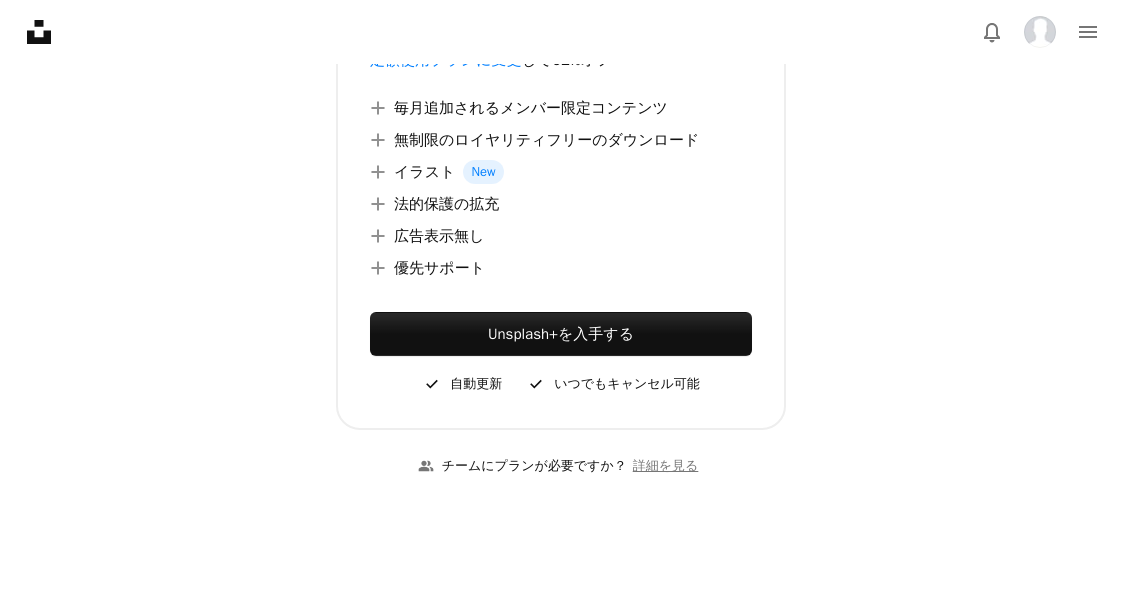 scroll, scrollTop: 0, scrollLeft: 0, axis: both 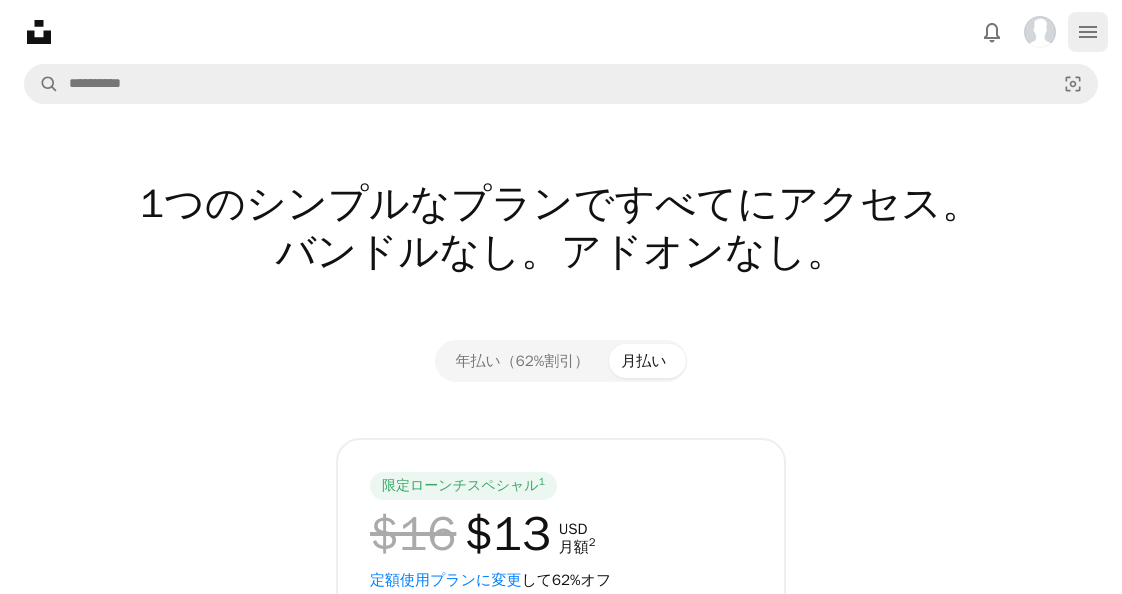 click on "navigation menu" 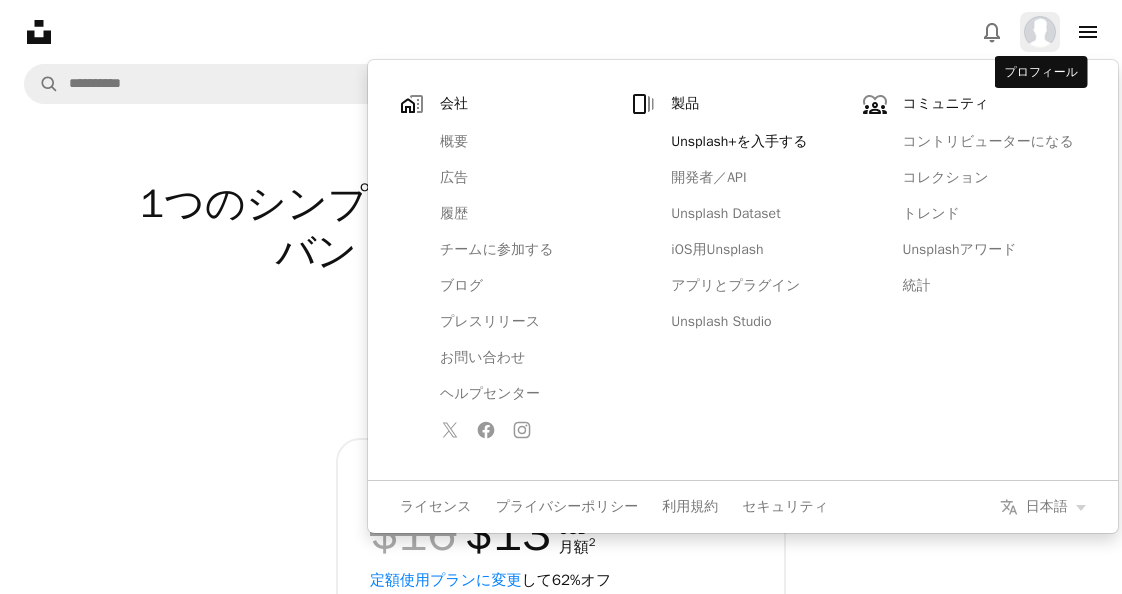 click at bounding box center [1040, 32] 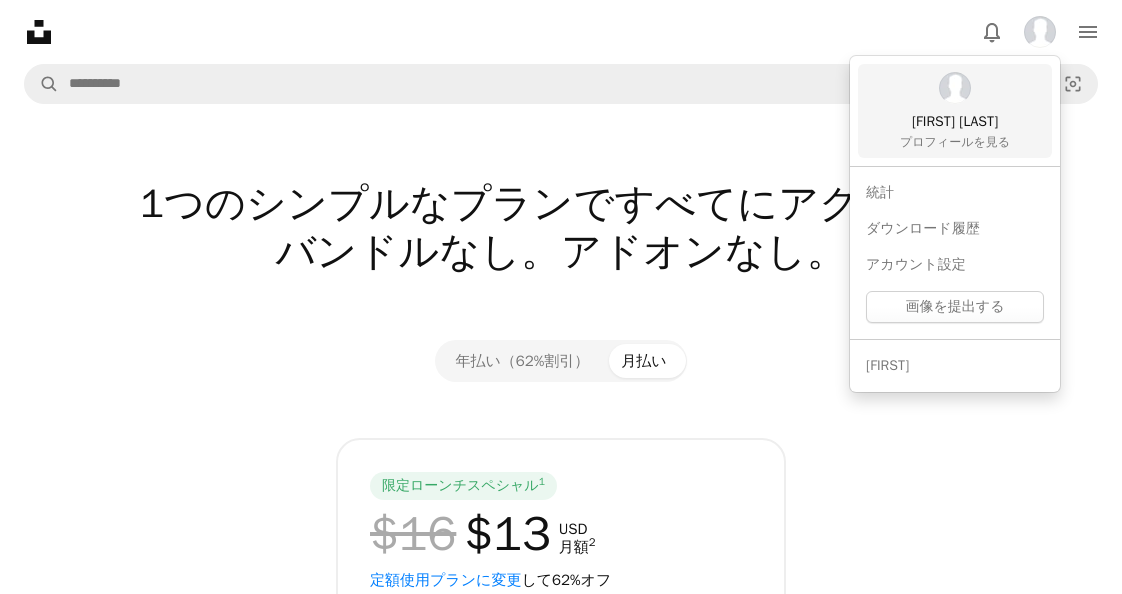 click on "[FIRST] [LAST]" at bounding box center [955, 111] 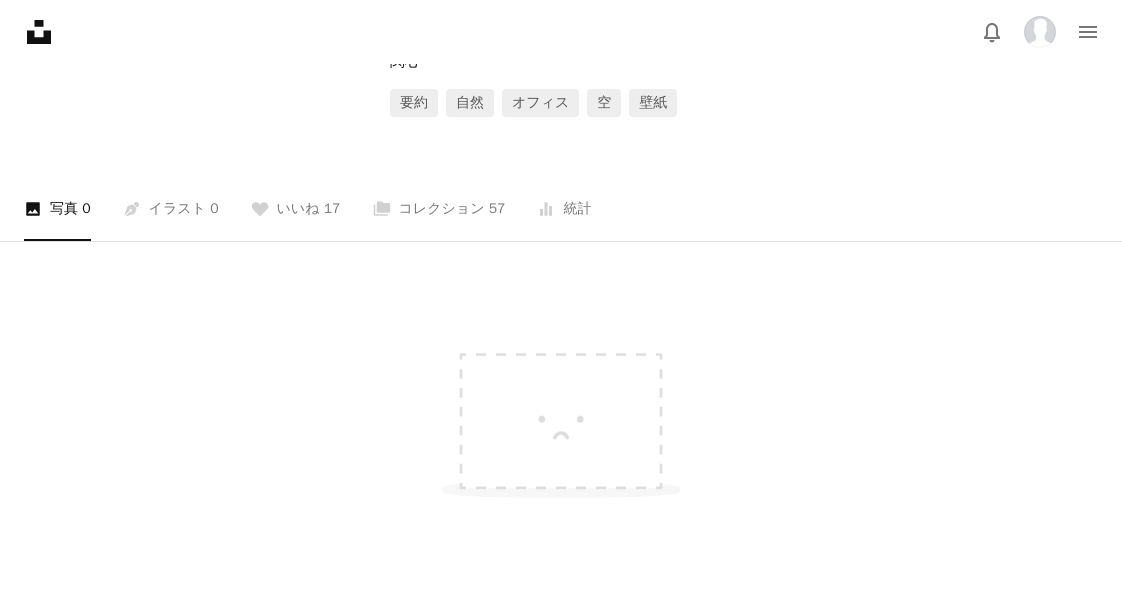 scroll, scrollTop: 288, scrollLeft: 0, axis: vertical 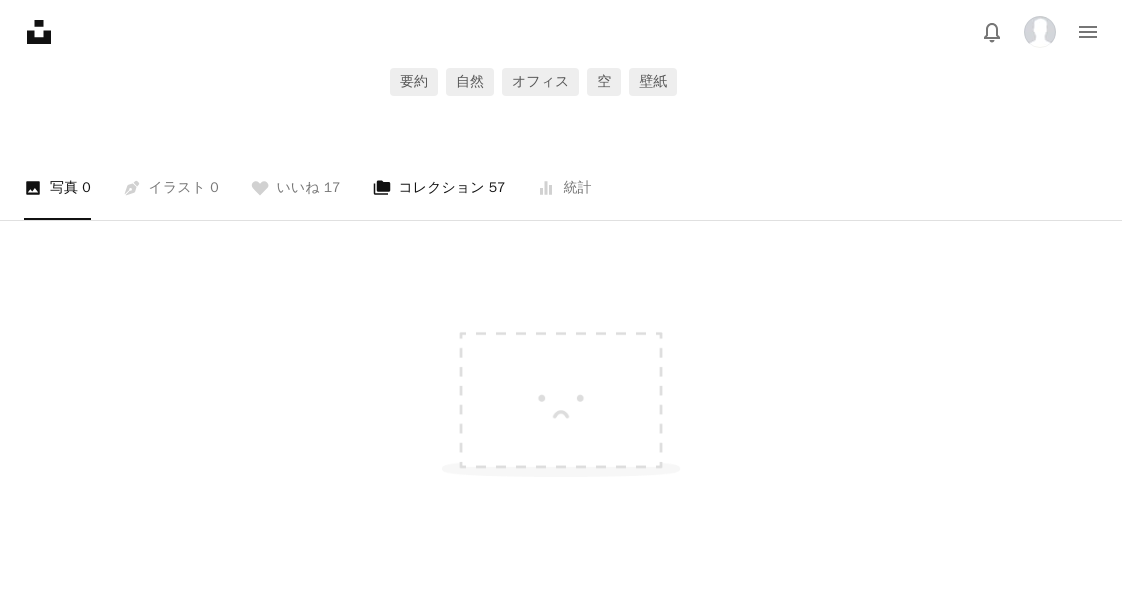 click on "A stack of folders コレクション   57" at bounding box center [439, 188] 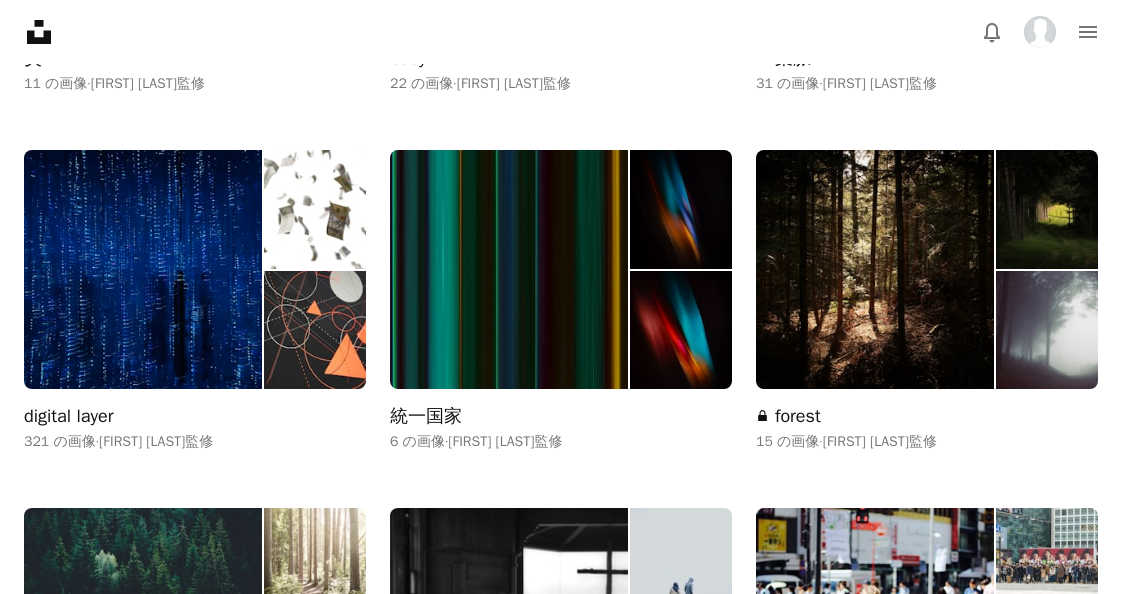 scroll, scrollTop: 2208, scrollLeft: 0, axis: vertical 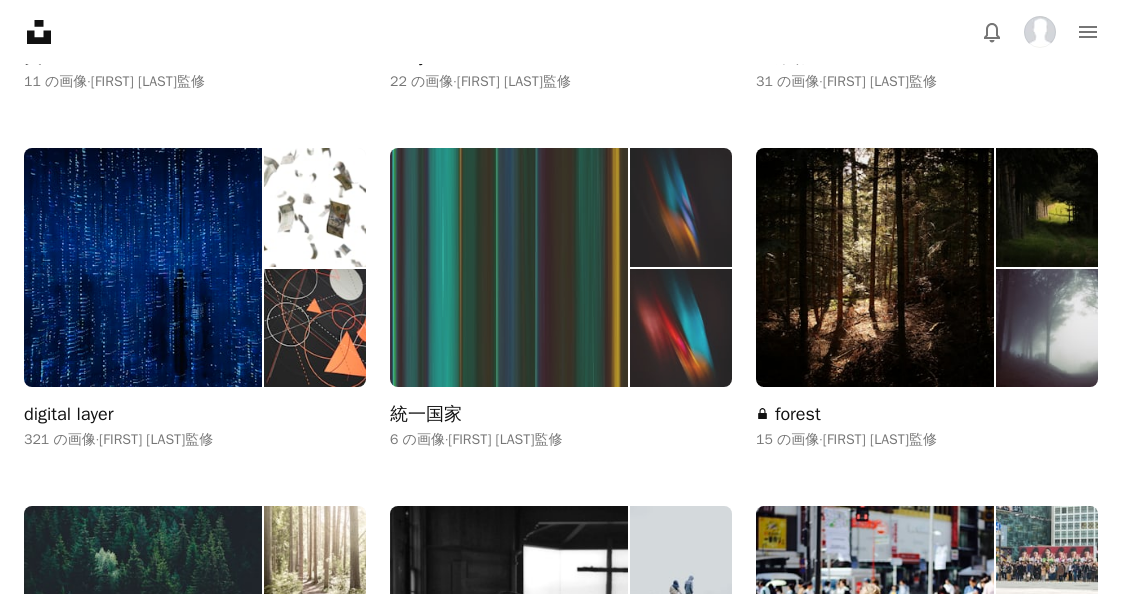 click at bounding box center (509, 267) 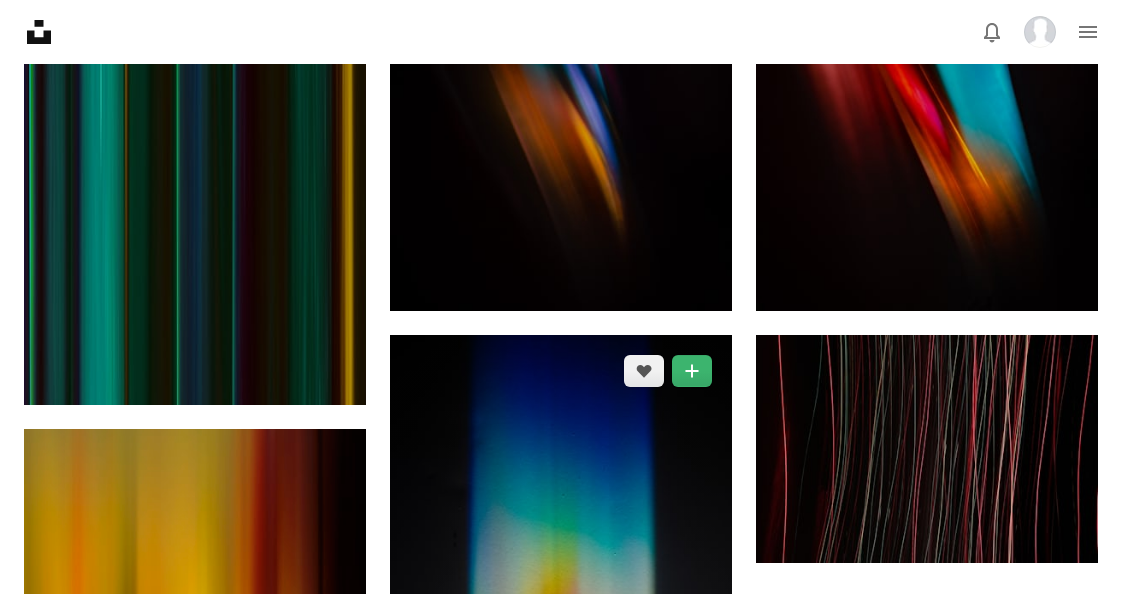 scroll, scrollTop: 599, scrollLeft: 0, axis: vertical 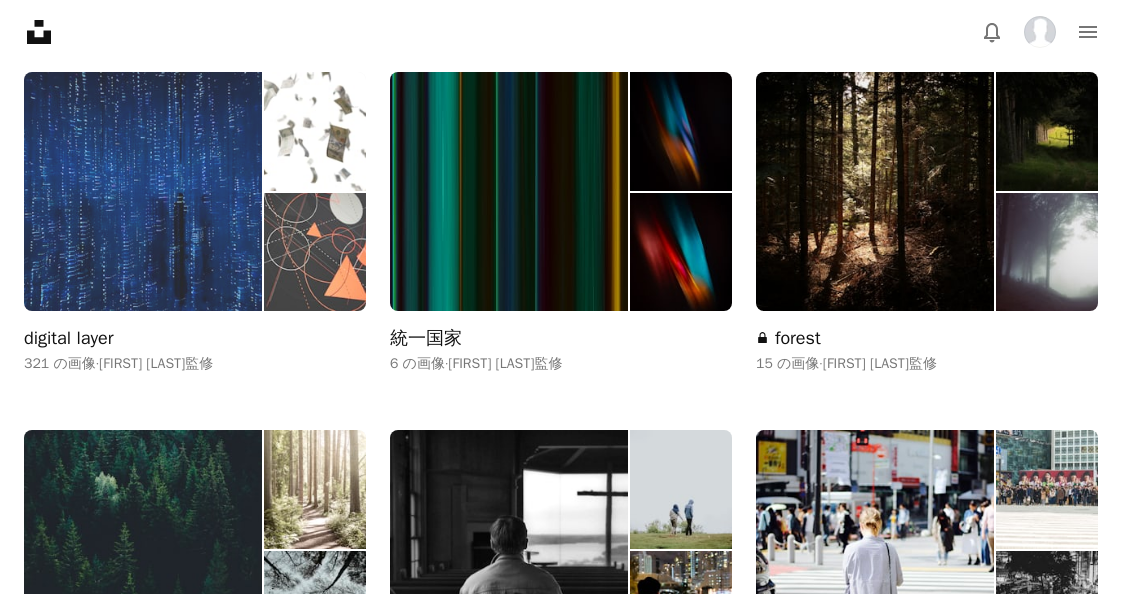 click at bounding box center (195, 191) 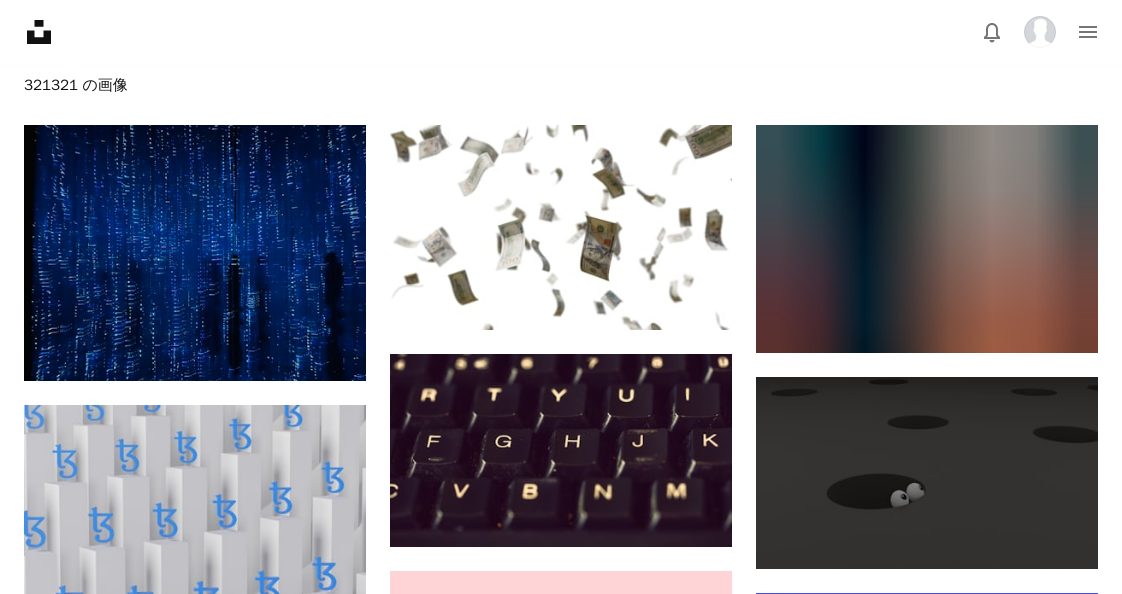 scroll, scrollTop: 277, scrollLeft: 0, axis: vertical 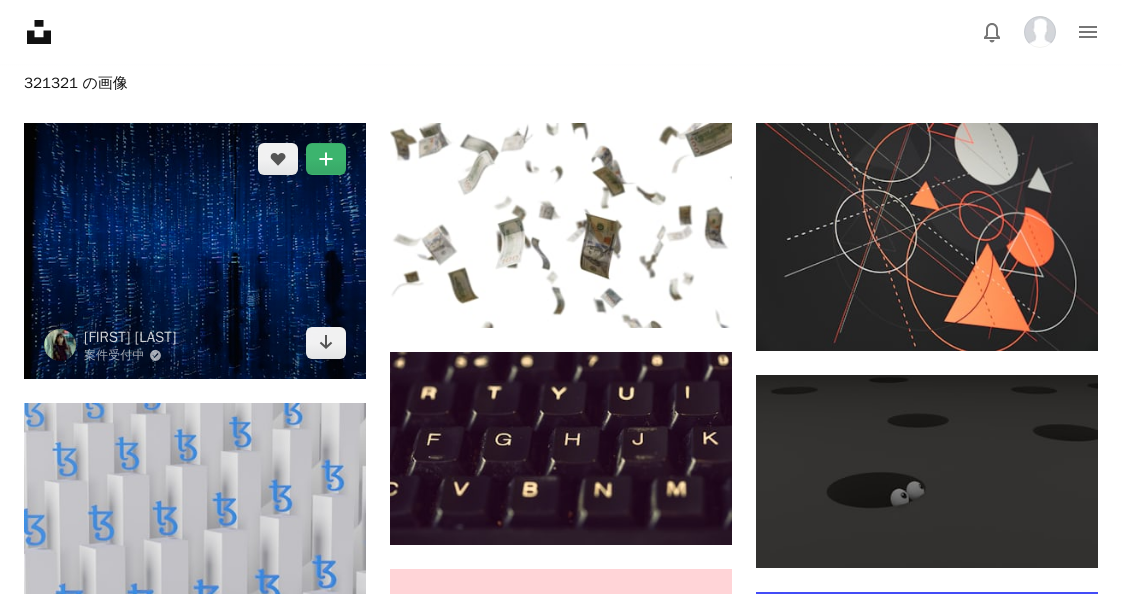 click at bounding box center [195, 251] 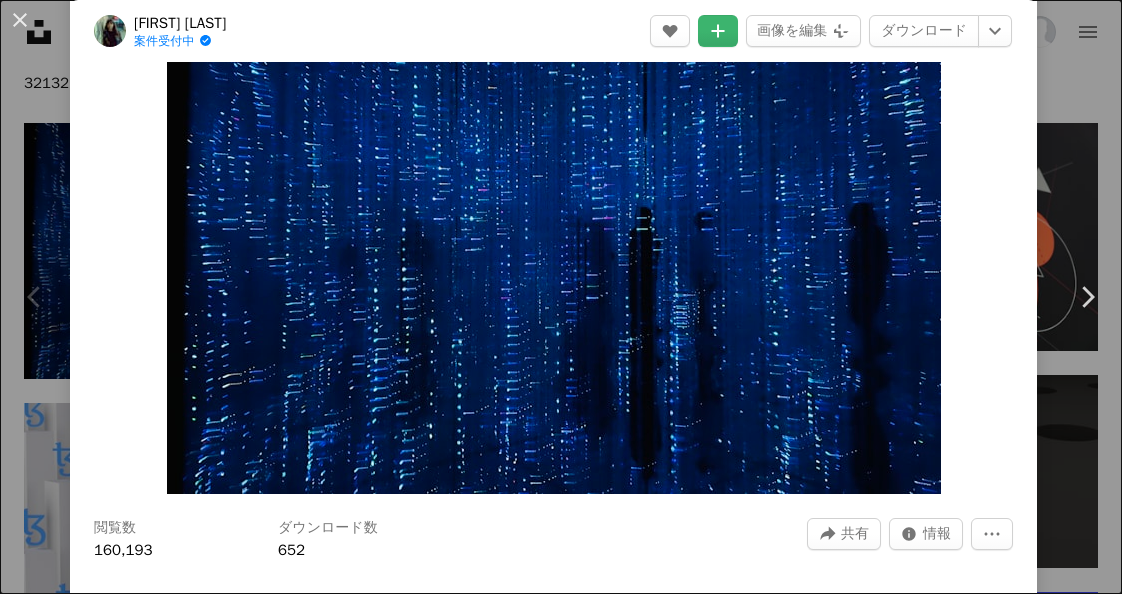 scroll, scrollTop: 176, scrollLeft: 0, axis: vertical 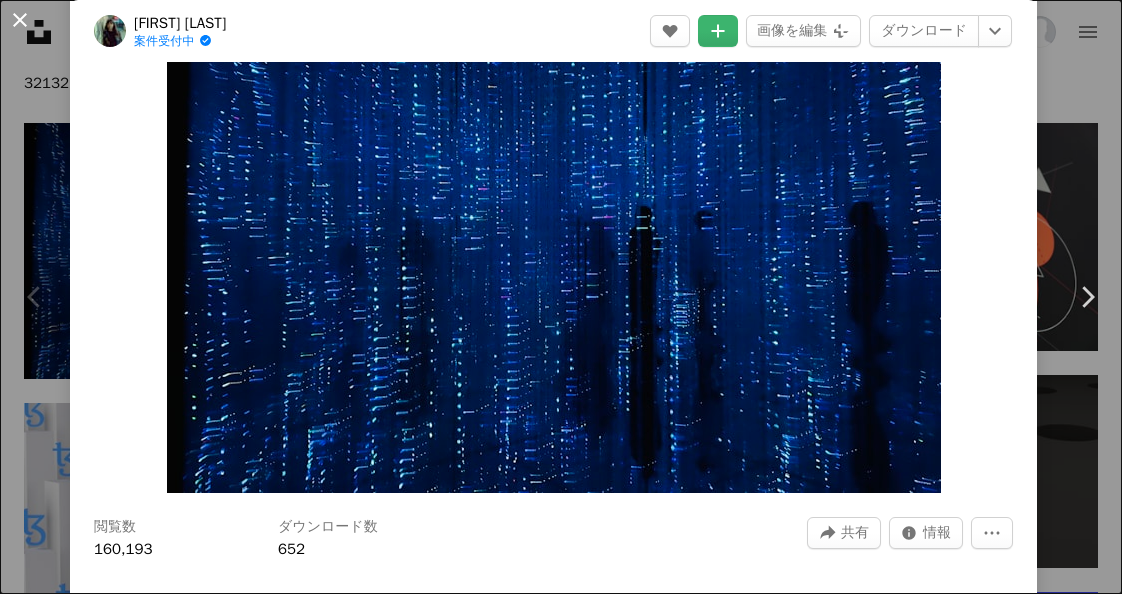 click on "An X shape" at bounding box center [20, 20] 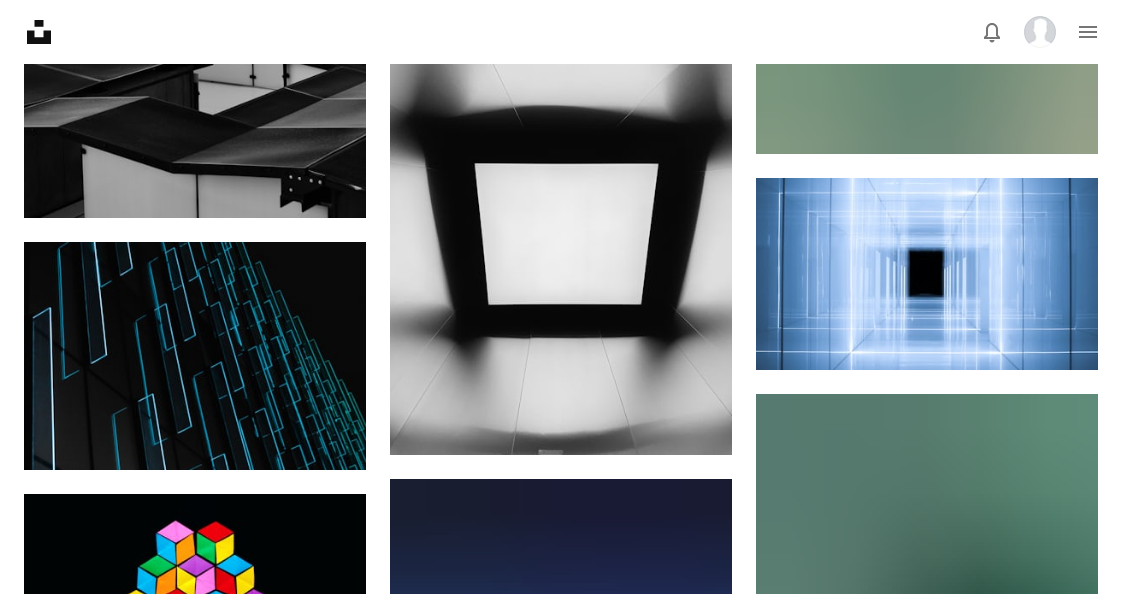 scroll, scrollTop: 5732, scrollLeft: 0, axis: vertical 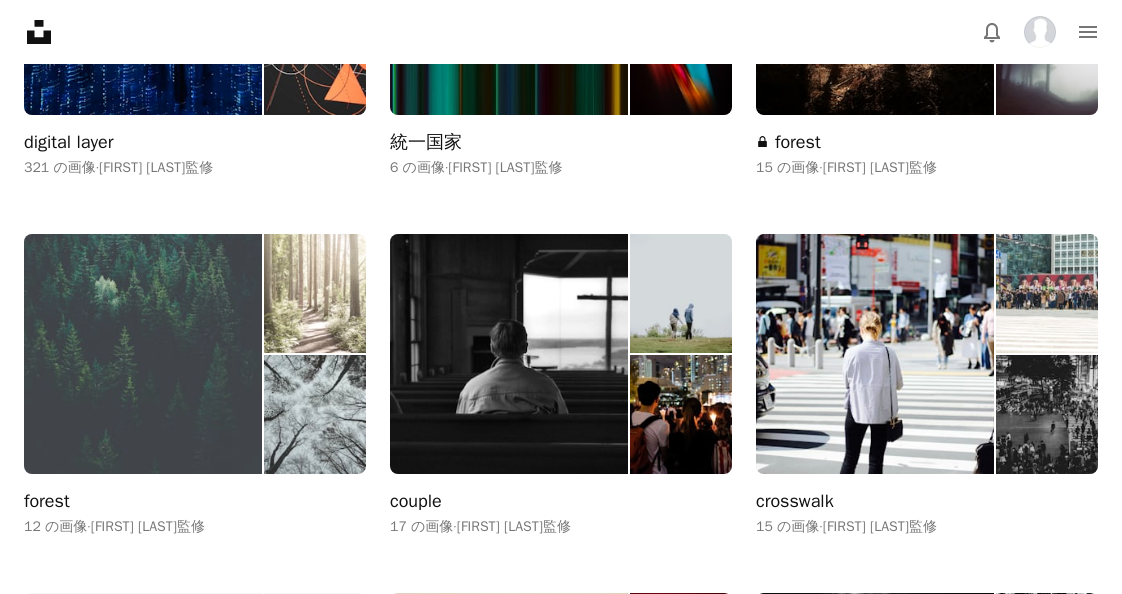 click at bounding box center (143, 353) 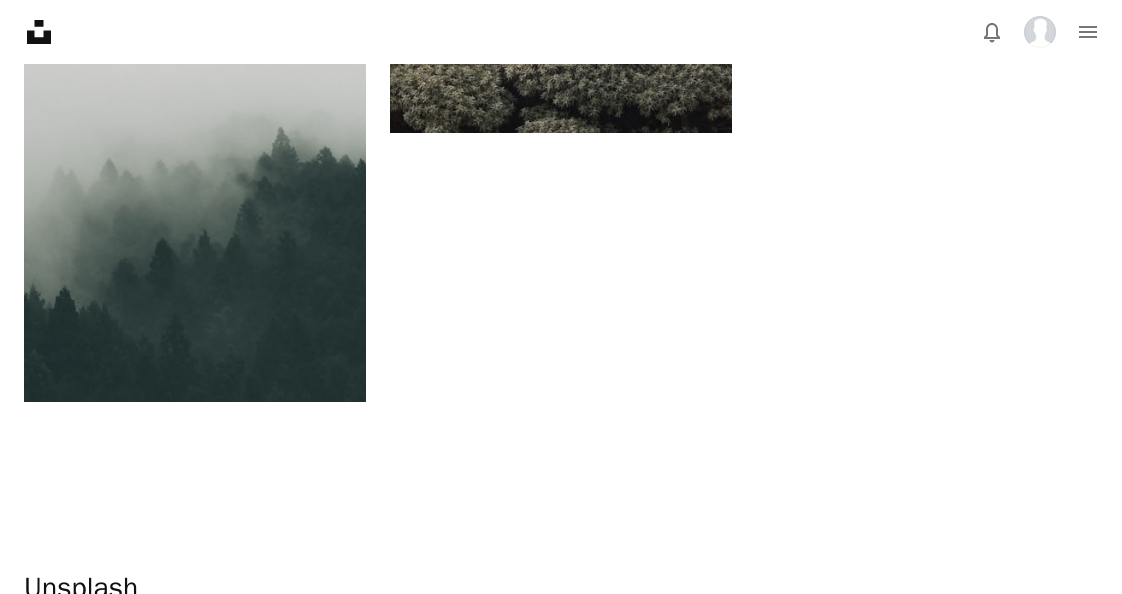 scroll, scrollTop: 2050, scrollLeft: 0, axis: vertical 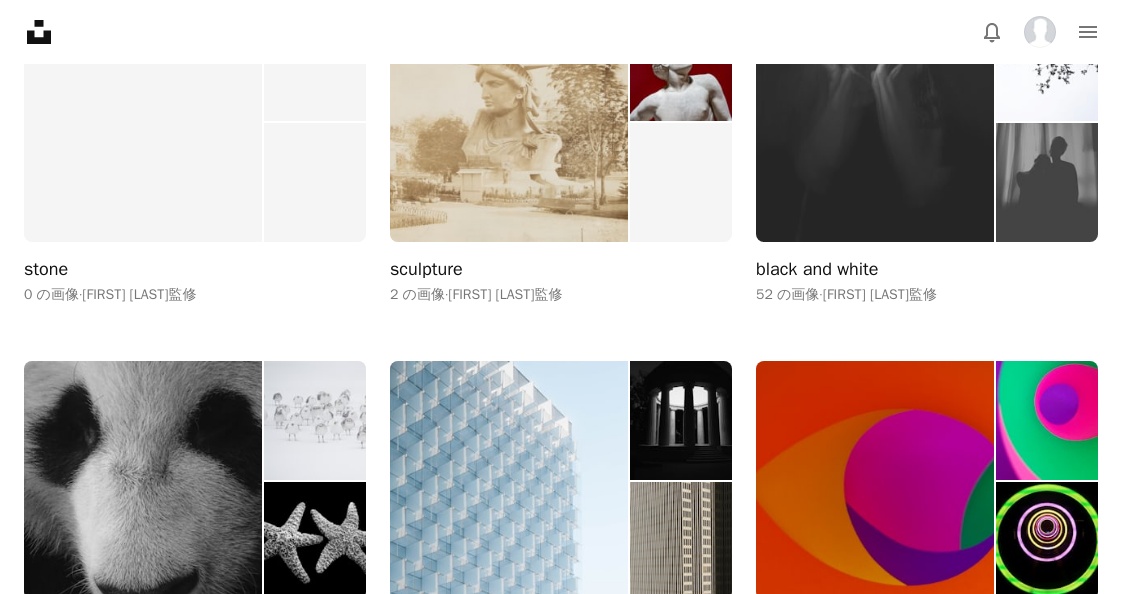 click at bounding box center [875, 122] 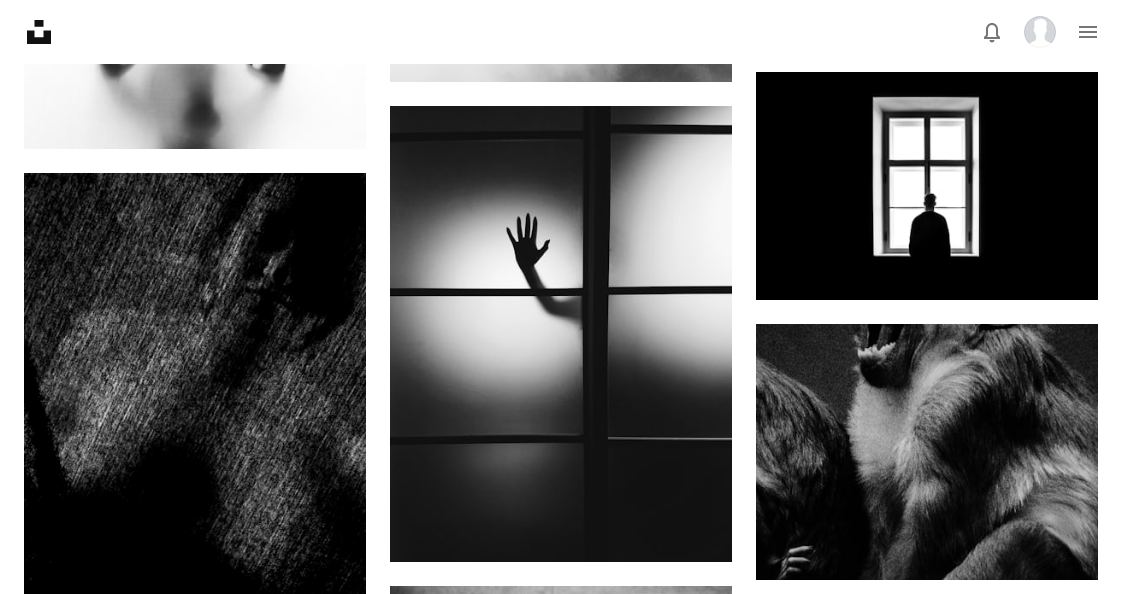 scroll, scrollTop: 2692, scrollLeft: 0, axis: vertical 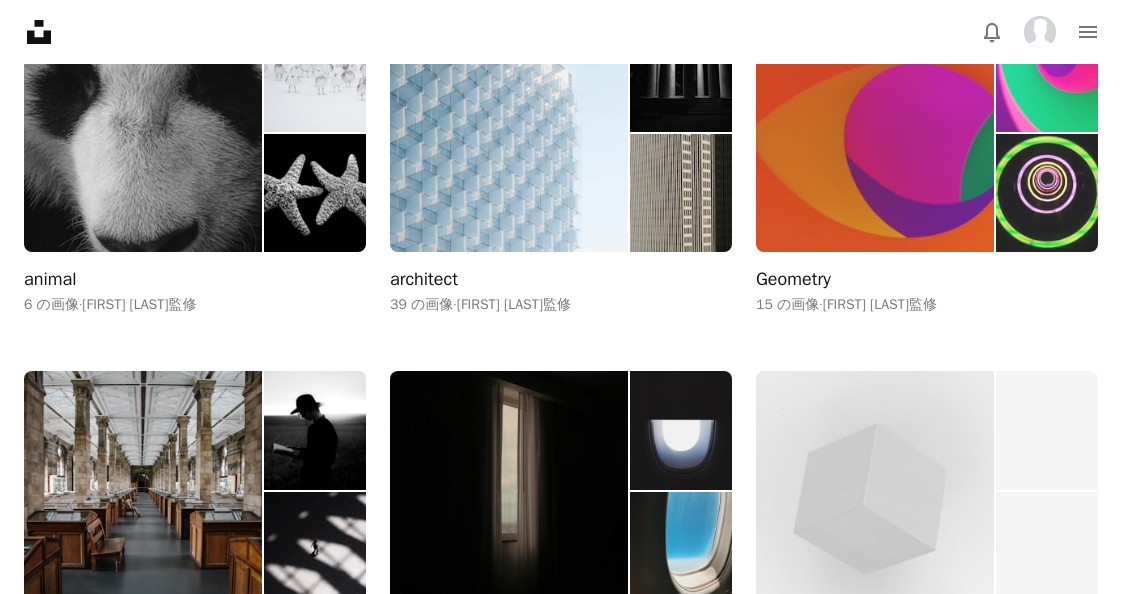 click at bounding box center (875, 132) 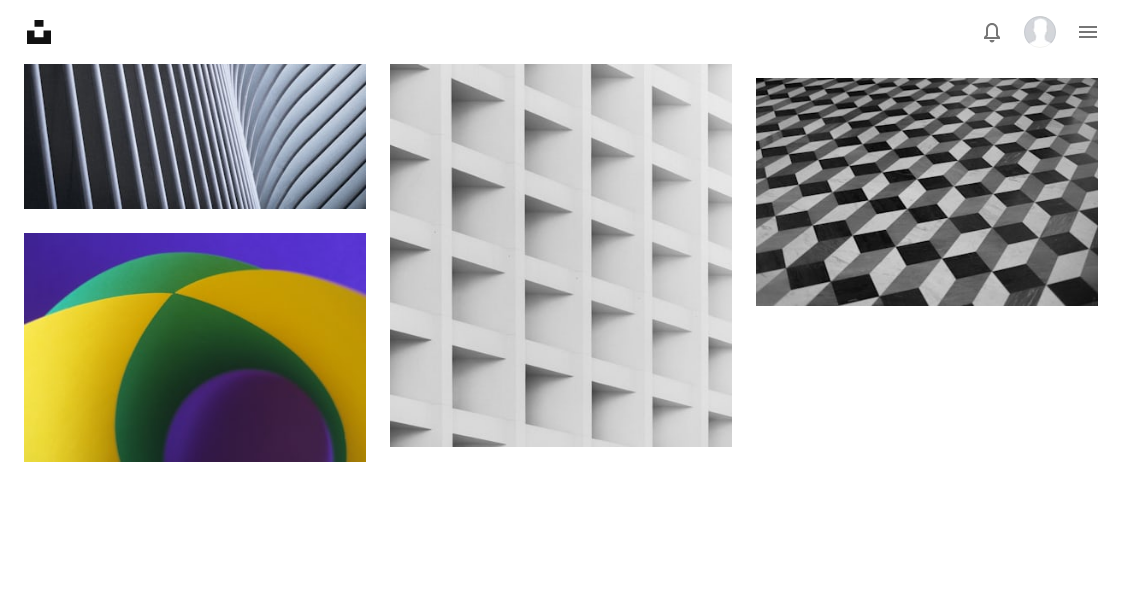 scroll, scrollTop: 1755, scrollLeft: 0, axis: vertical 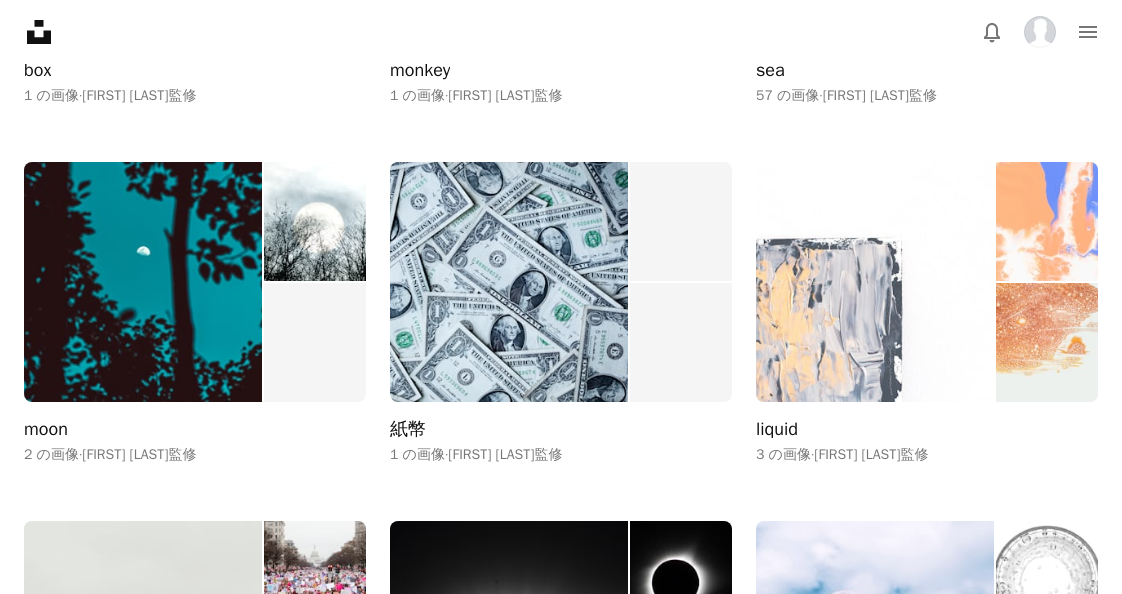click at bounding box center [875, 281] 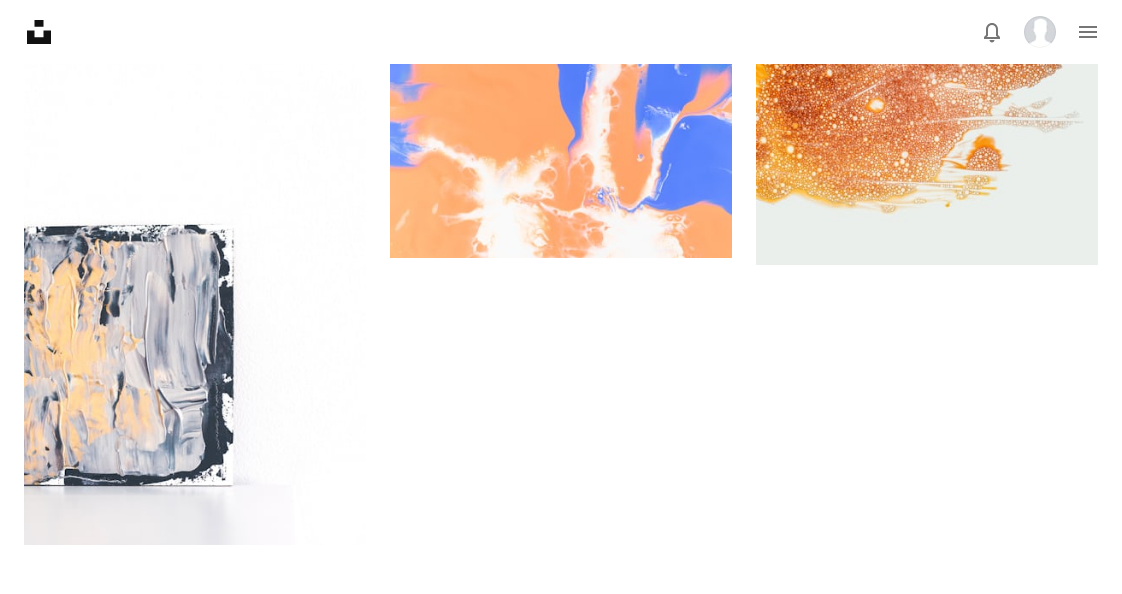 scroll, scrollTop: 373, scrollLeft: 0, axis: vertical 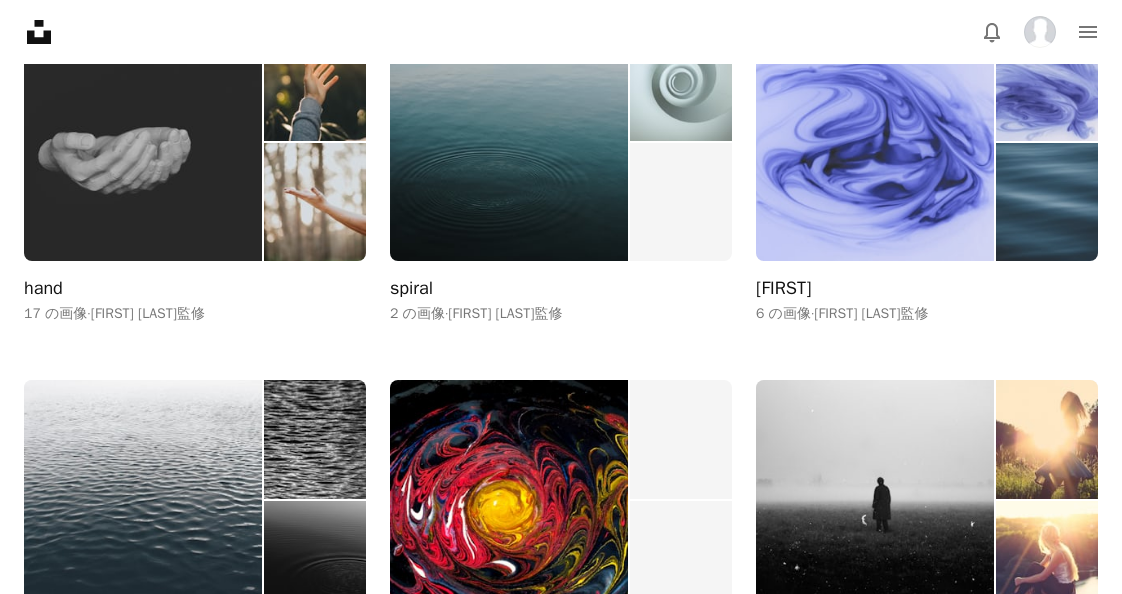 click at bounding box center [875, 141] 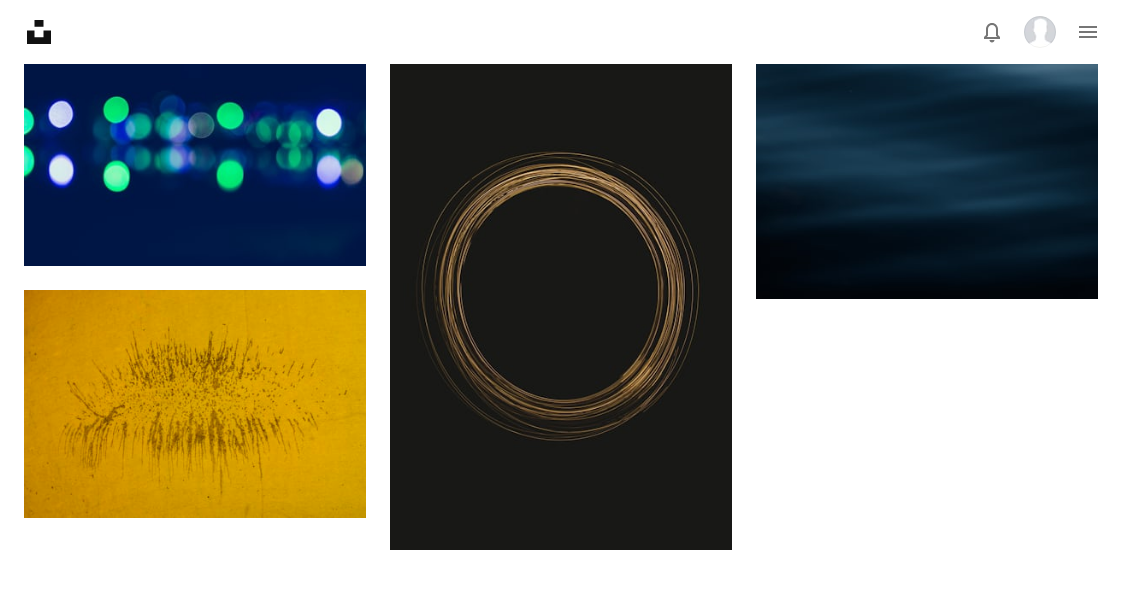 scroll, scrollTop: 675, scrollLeft: 0, axis: vertical 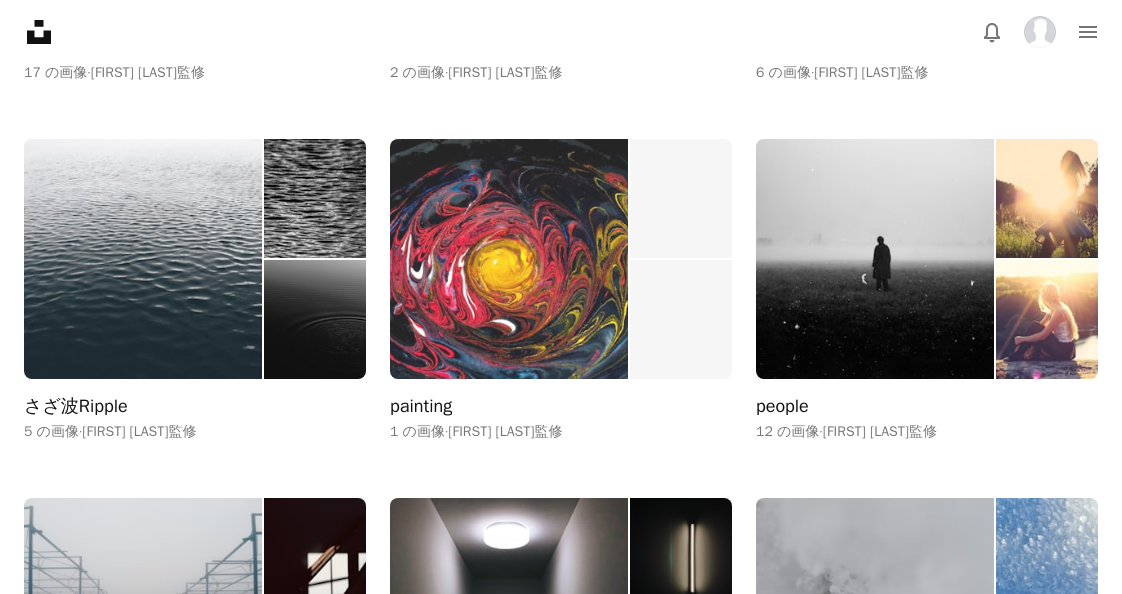 click at bounding box center (509, 258) 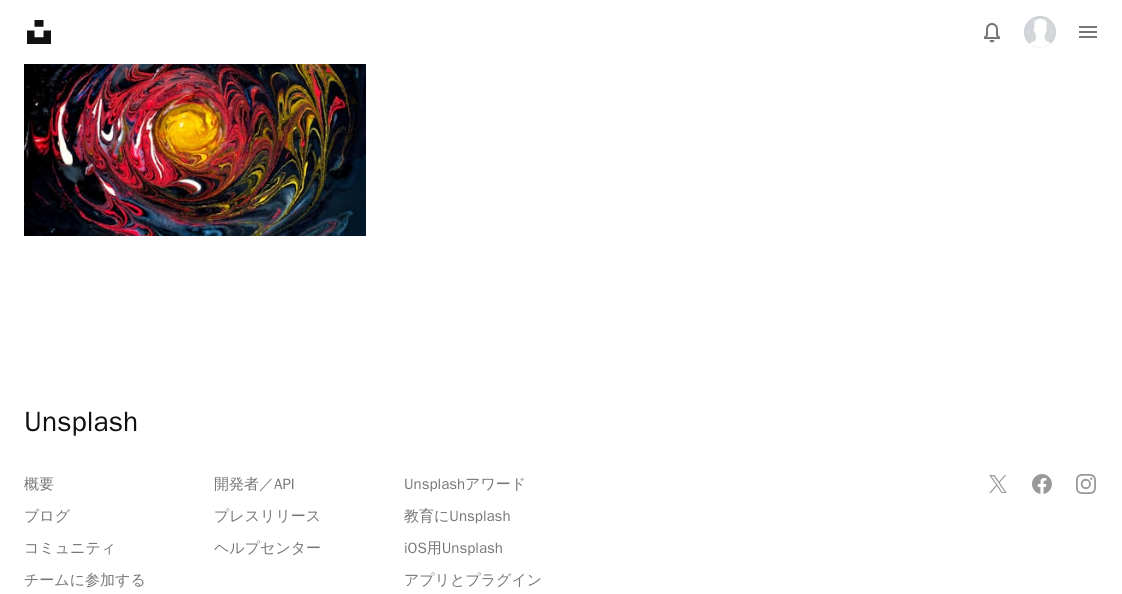 scroll, scrollTop: 195, scrollLeft: 0, axis: vertical 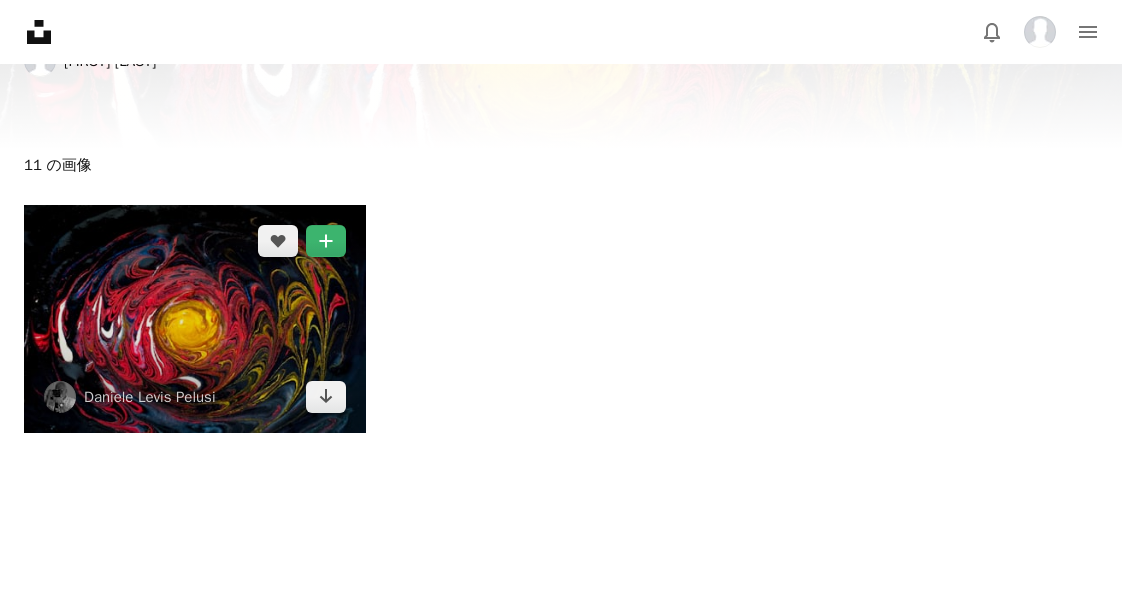 click at bounding box center (195, 319) 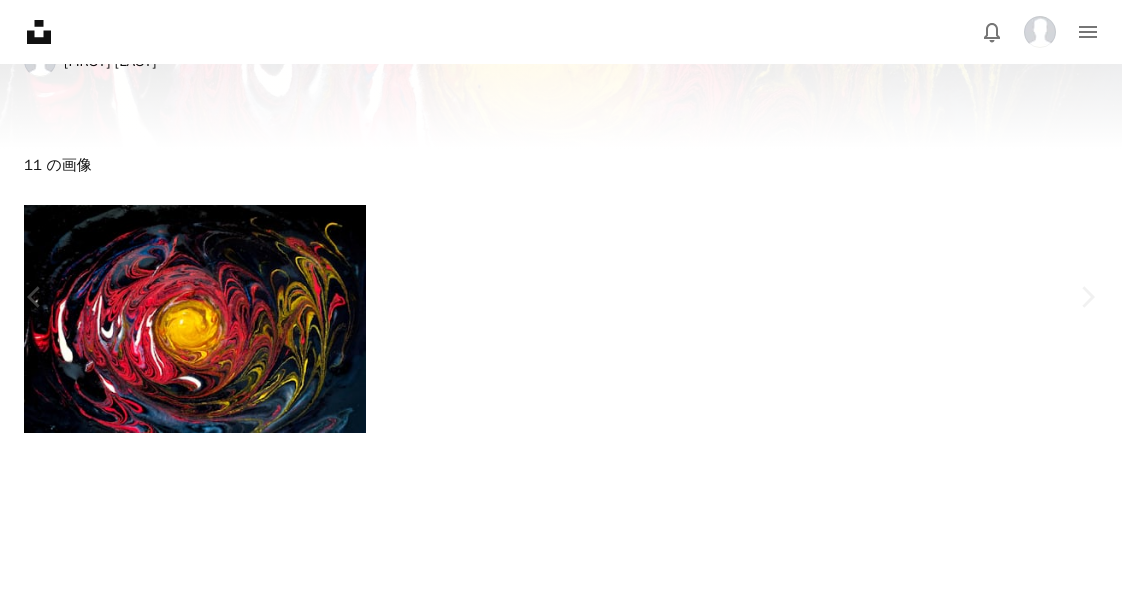 scroll, scrollTop: 5456, scrollLeft: 0, axis: vertical 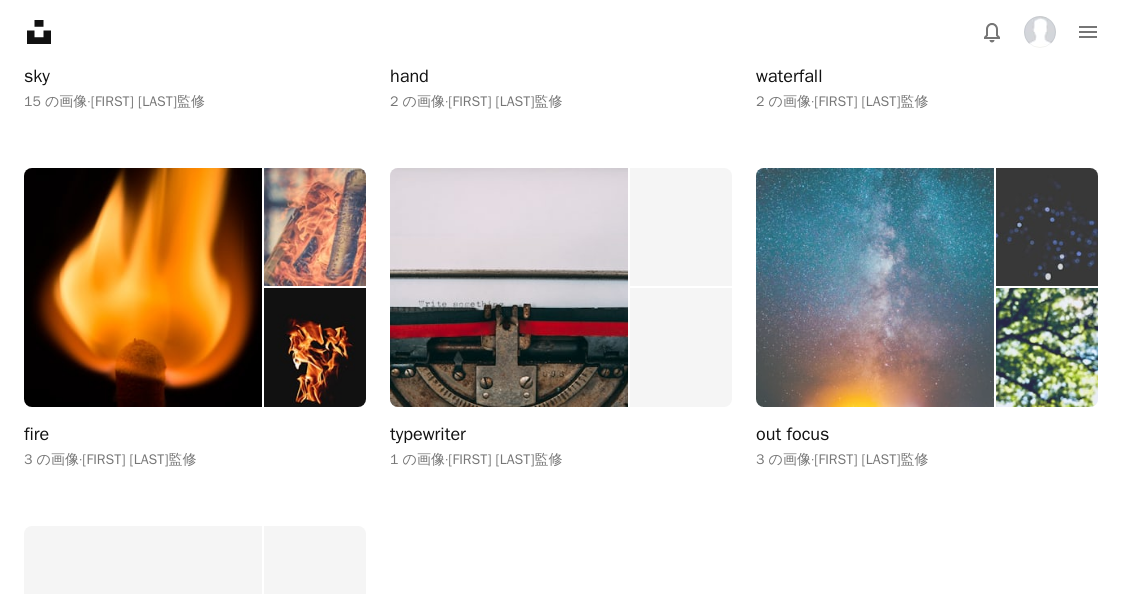 click at bounding box center [875, 287] 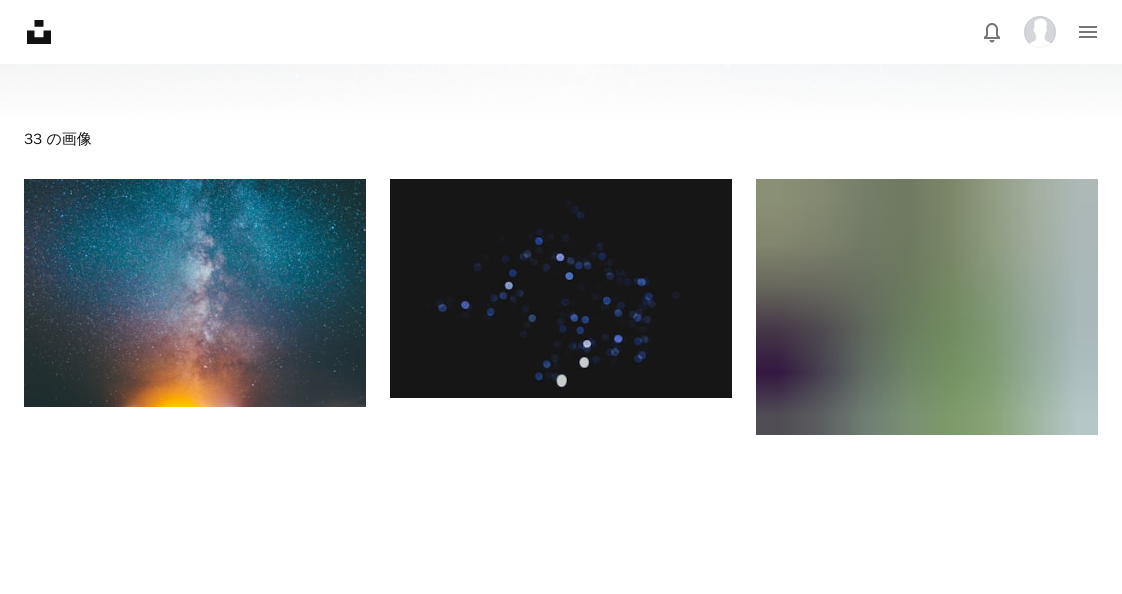 scroll, scrollTop: 234, scrollLeft: 0, axis: vertical 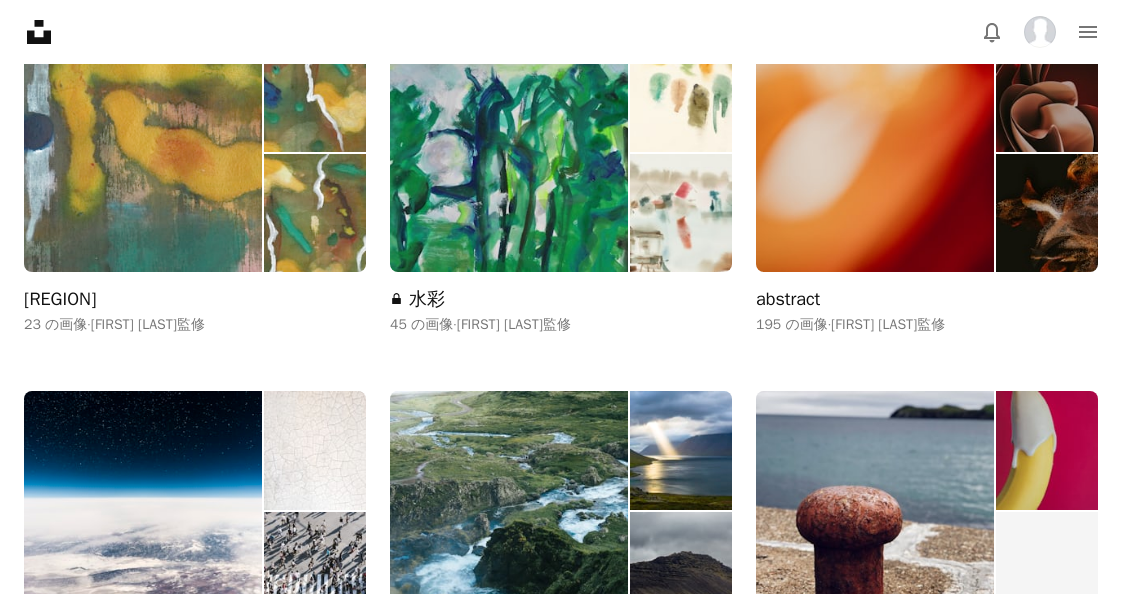 click at bounding box center (143, 152) 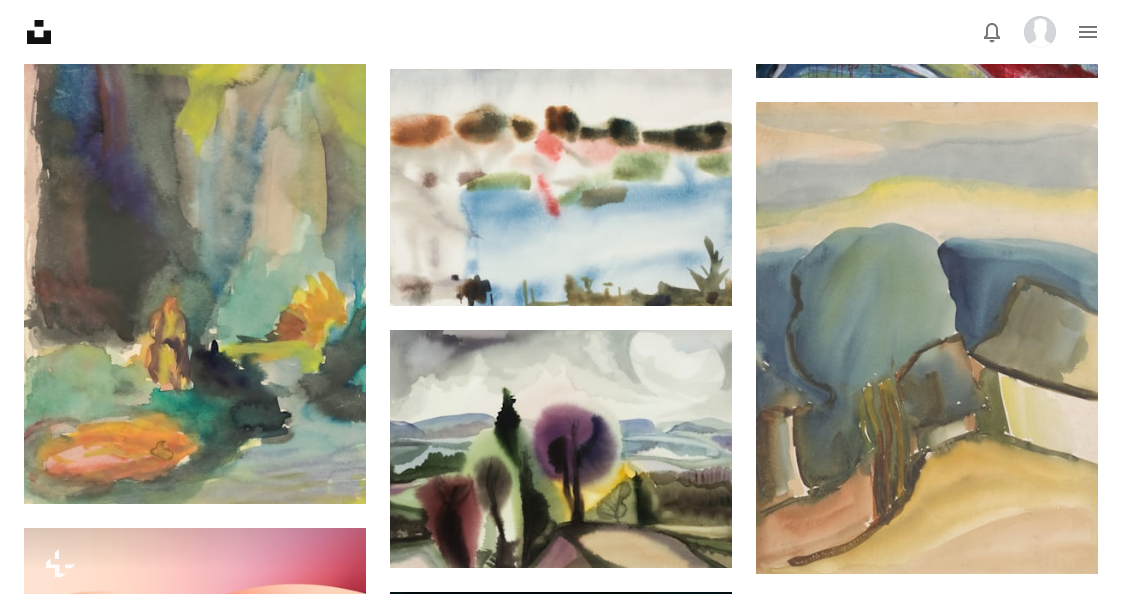 scroll, scrollTop: 1468, scrollLeft: 0, axis: vertical 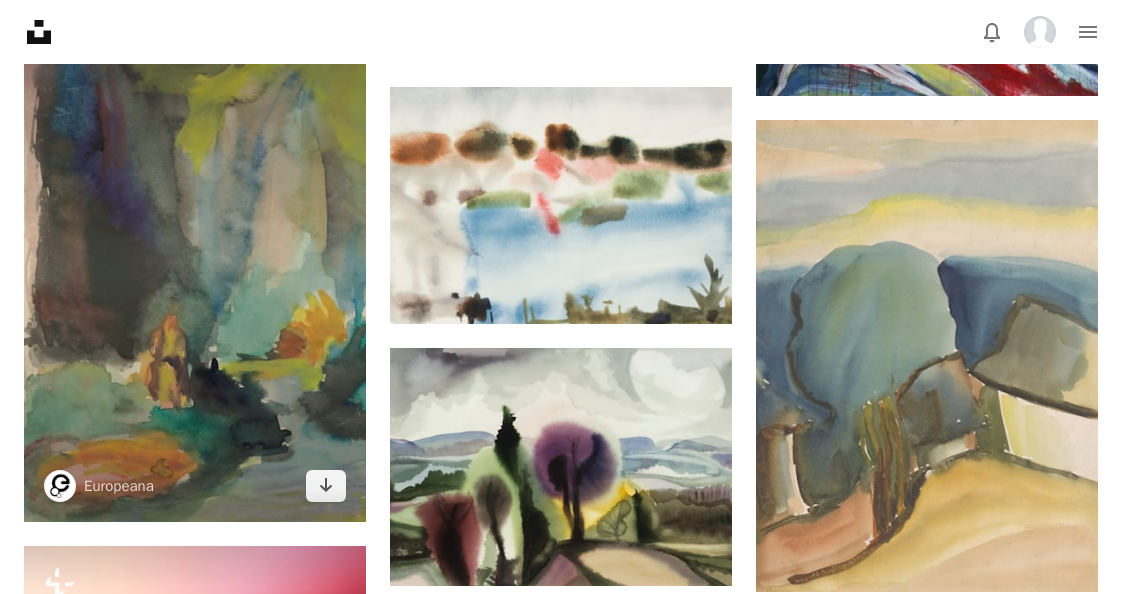 click at bounding box center [195, 265] 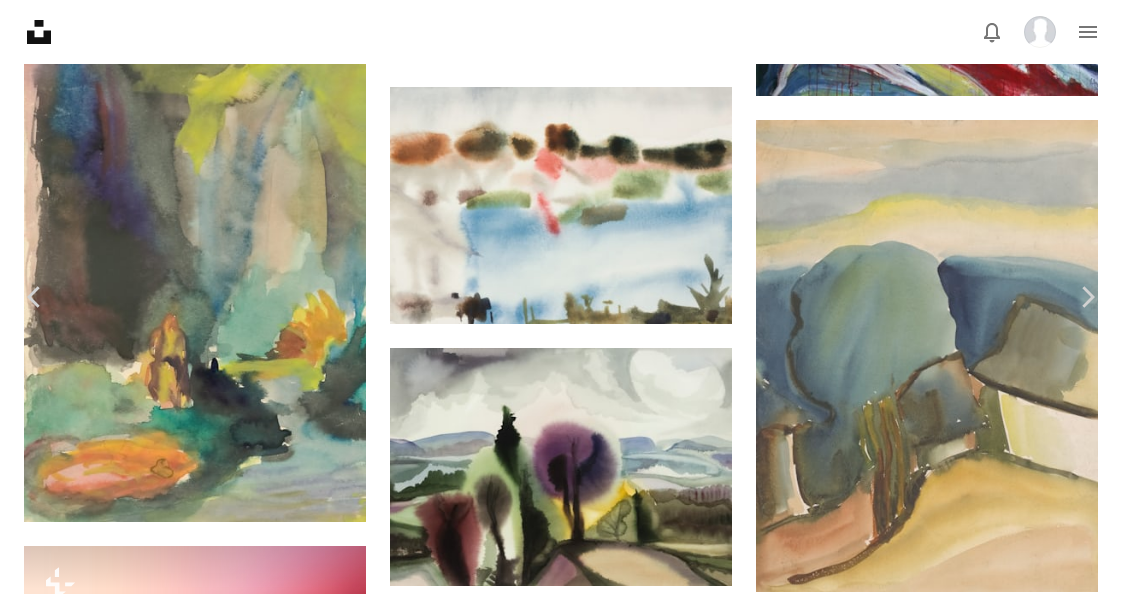 scroll, scrollTop: 62, scrollLeft: 0, axis: vertical 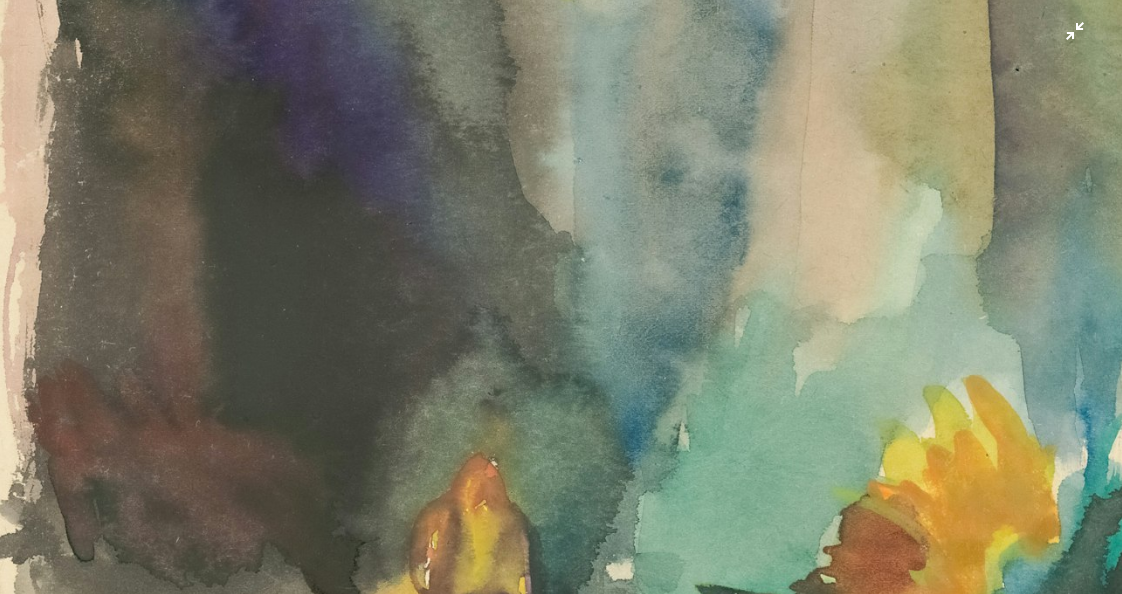 click at bounding box center [561, 296] 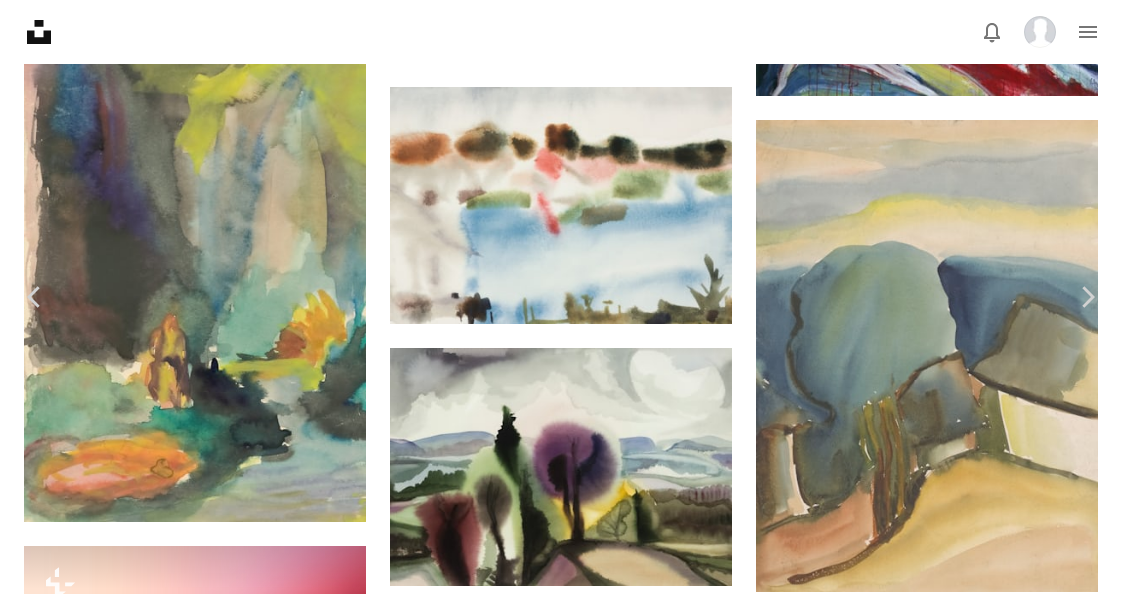 scroll, scrollTop: 121, scrollLeft: 0, axis: vertical 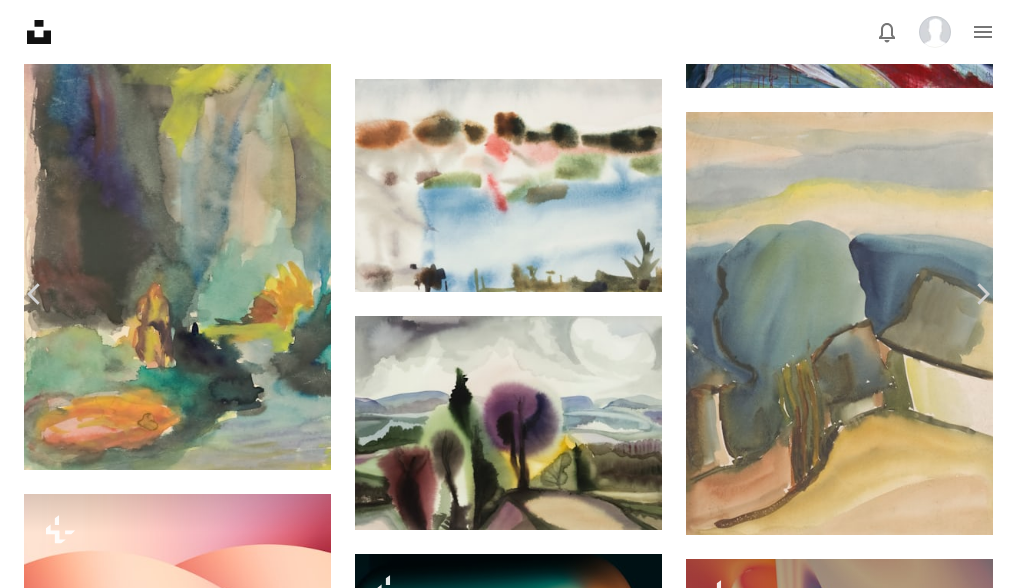 click on "An X shape" at bounding box center [20, 20] 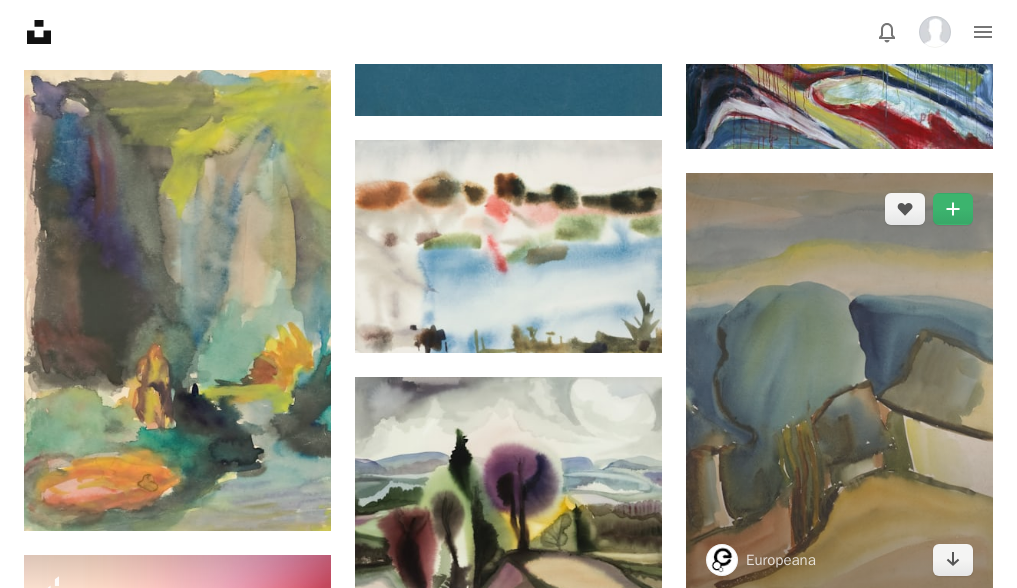 scroll, scrollTop: 1355, scrollLeft: 0, axis: vertical 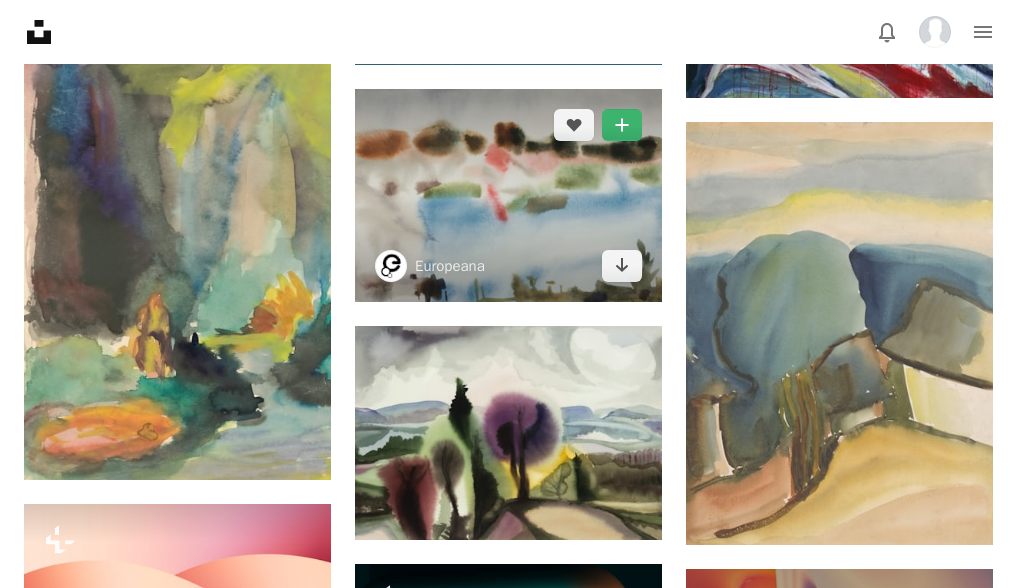 click at bounding box center [508, 195] 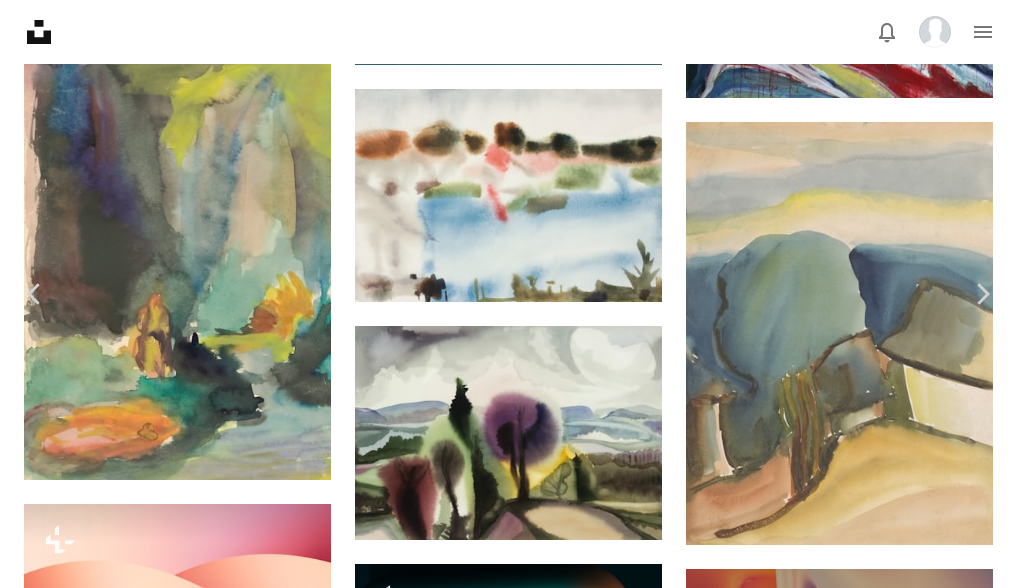 scroll, scrollTop: 75, scrollLeft: 0, axis: vertical 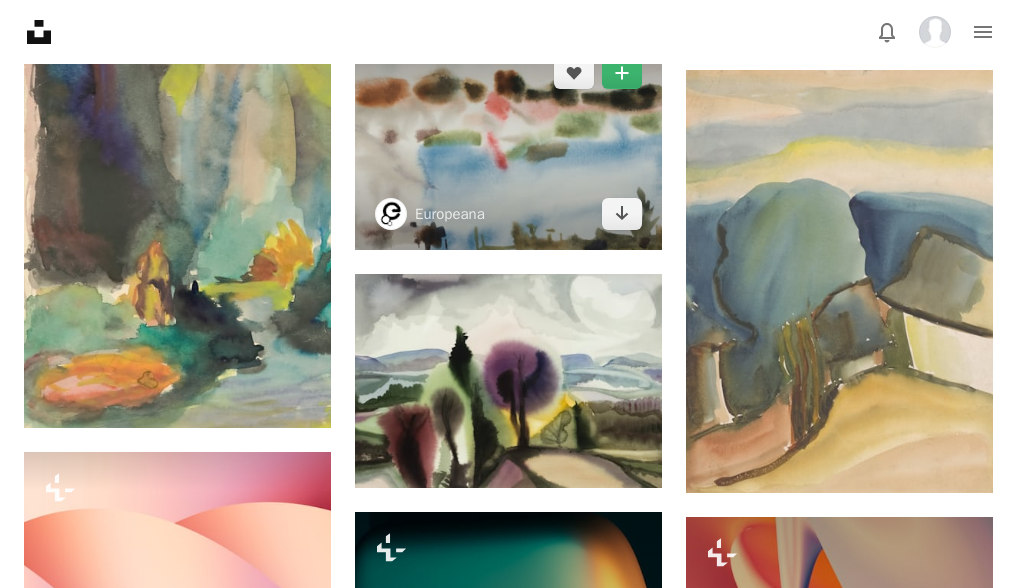 click at bounding box center (508, 143) 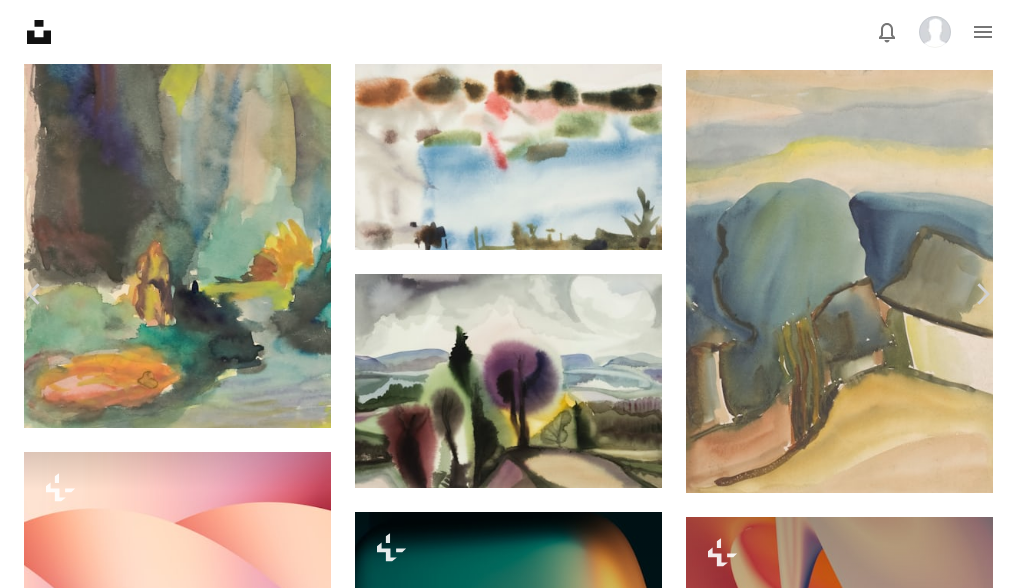 scroll, scrollTop: 9713, scrollLeft: 0, axis: vertical 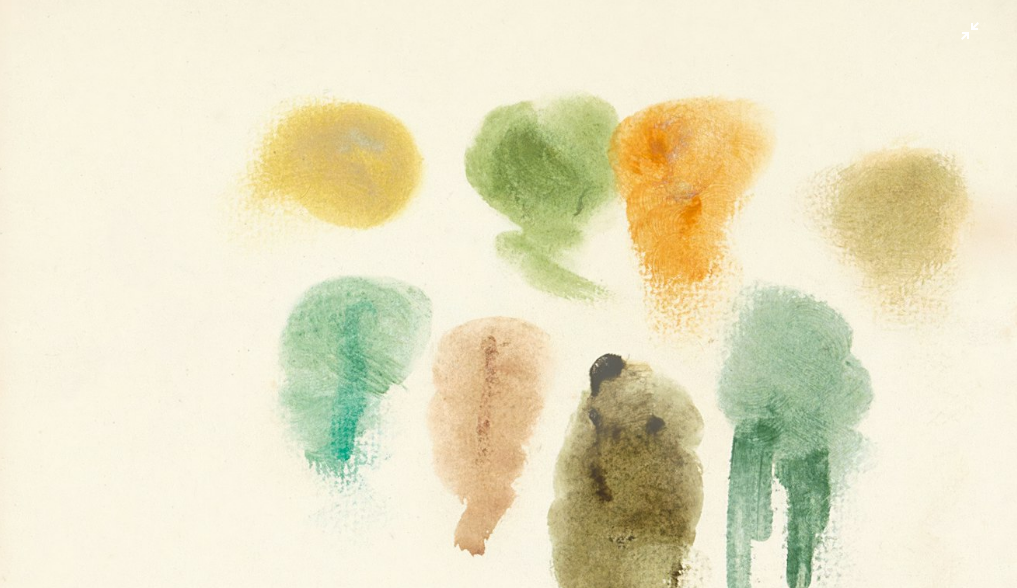 click at bounding box center [508, 415] 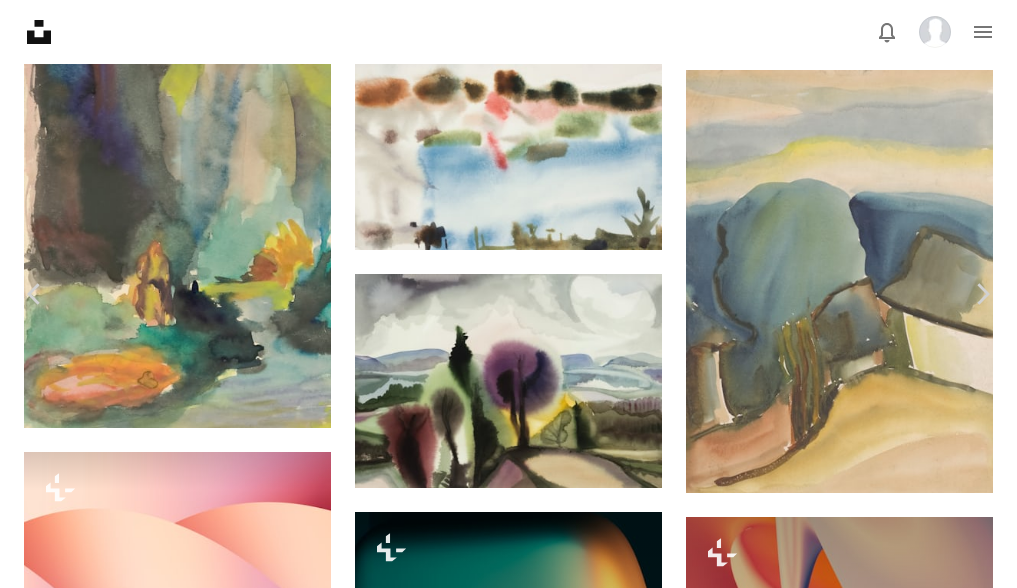 scroll, scrollTop: 1134, scrollLeft: 0, axis: vertical 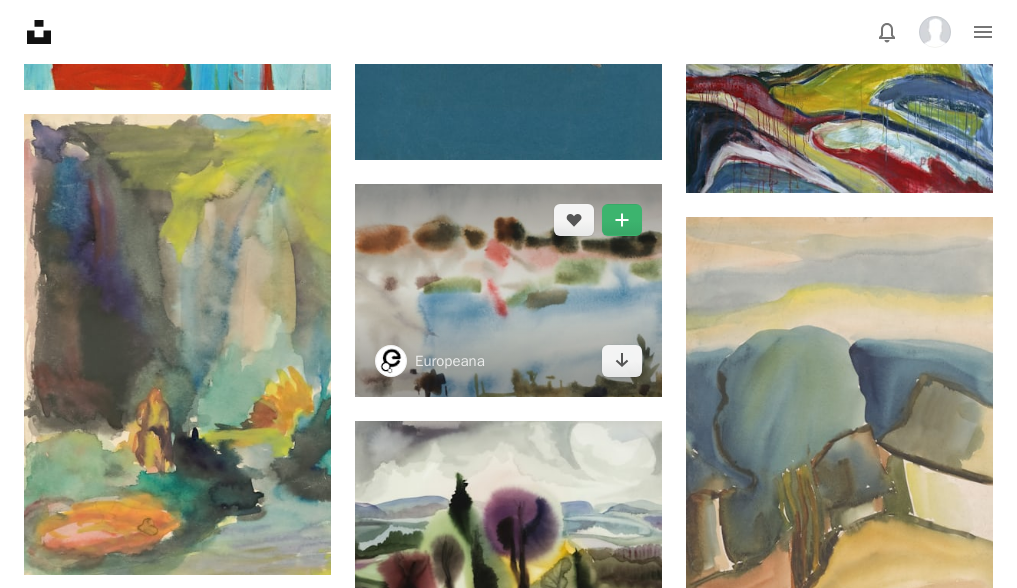 click at bounding box center [508, 290] 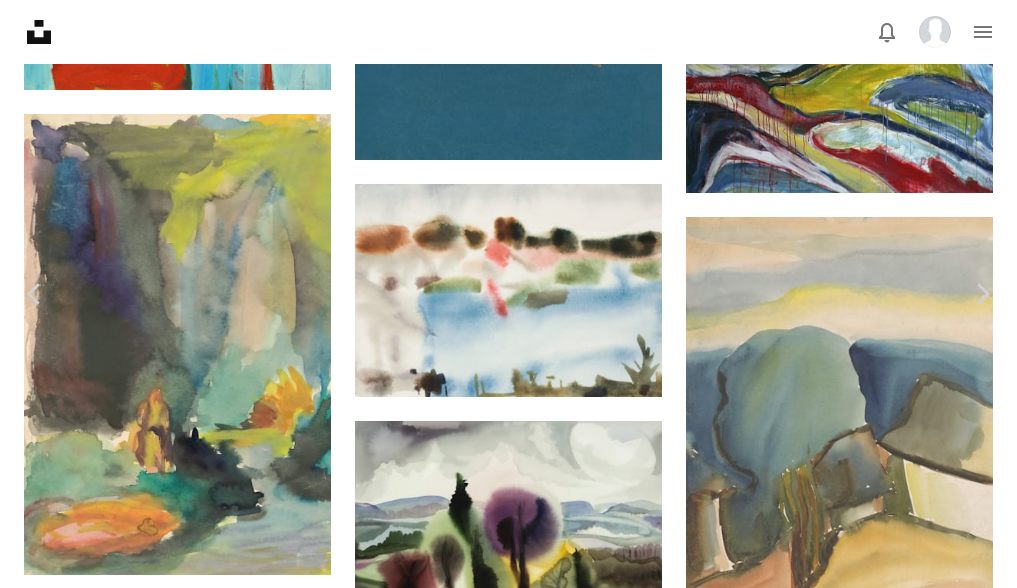 scroll, scrollTop: 63, scrollLeft: 0, axis: vertical 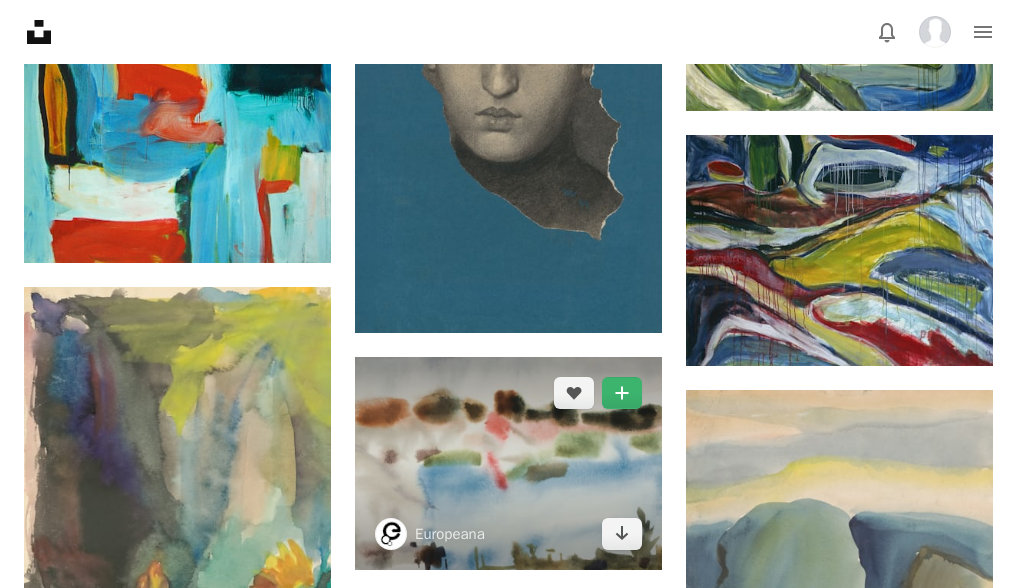 click at bounding box center (508, 463) 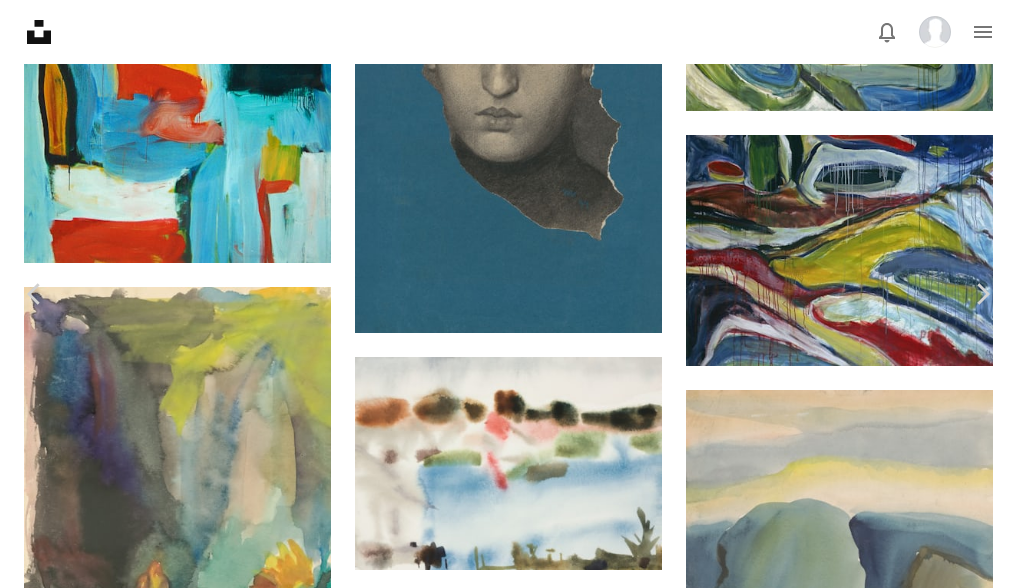 scroll, scrollTop: 231, scrollLeft: 0, axis: vertical 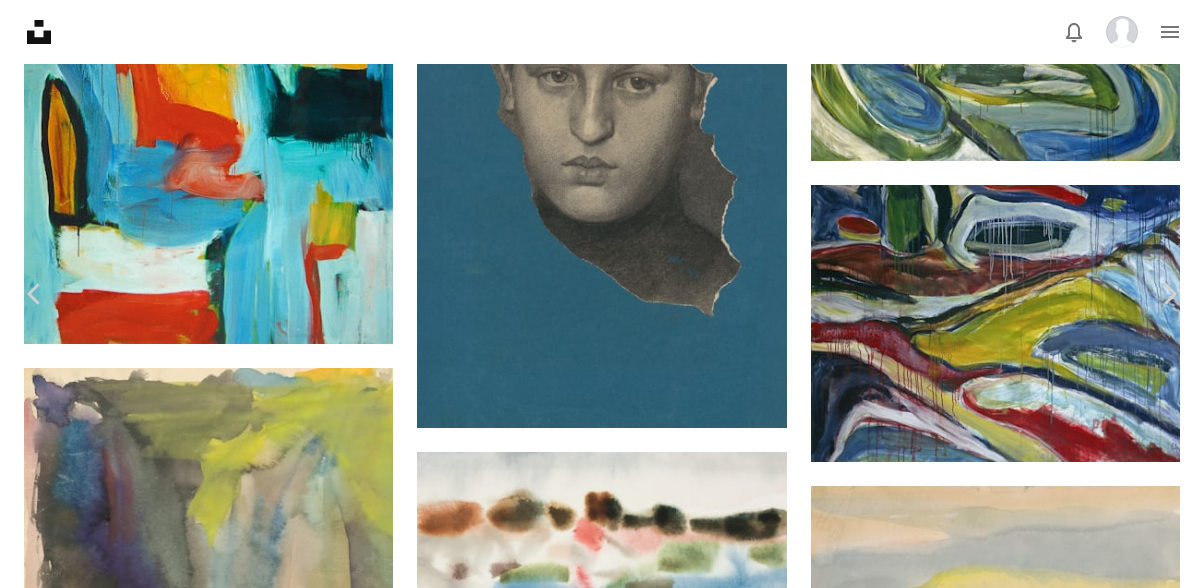 click on "Europeana" at bounding box center [189, 2992] 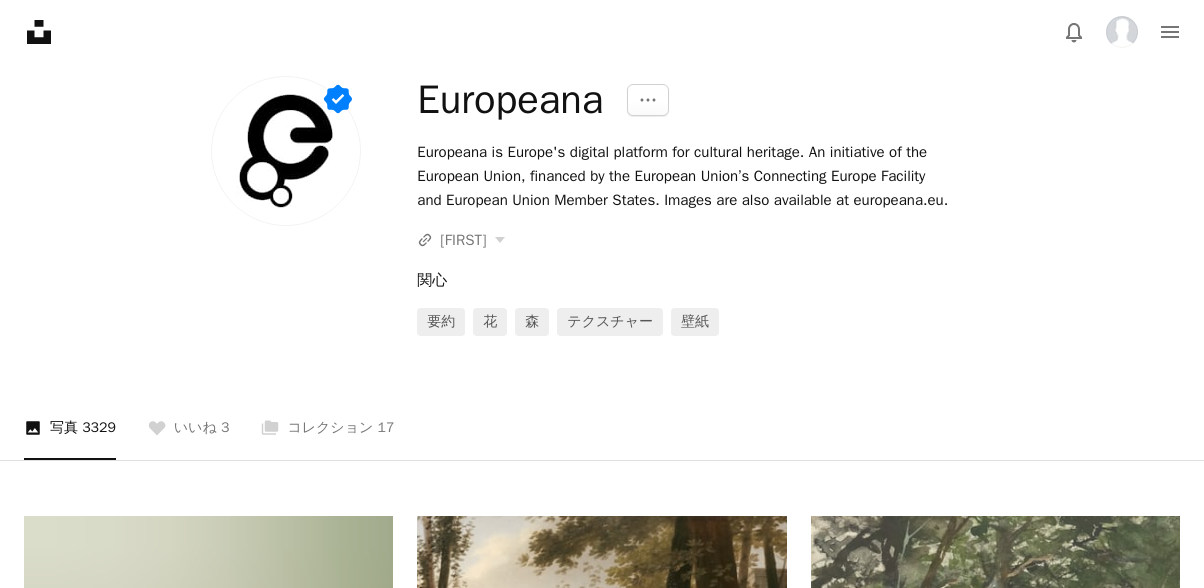 scroll, scrollTop: 119, scrollLeft: 0, axis: vertical 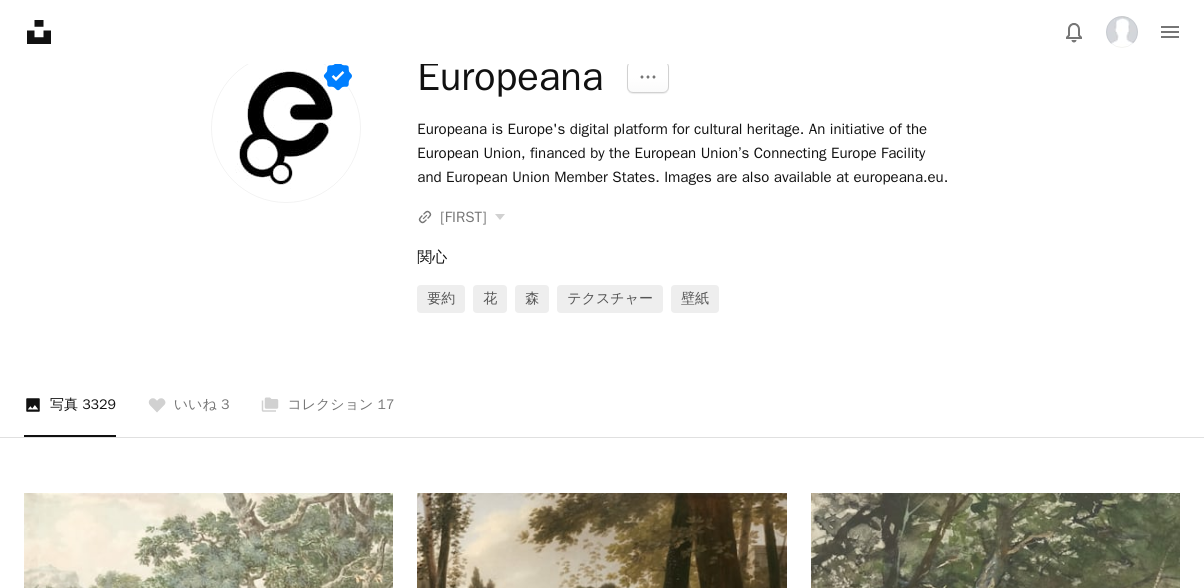 drag, startPoint x: 418, startPoint y: 134, endPoint x: 544, endPoint y: 200, distance: 142.23924 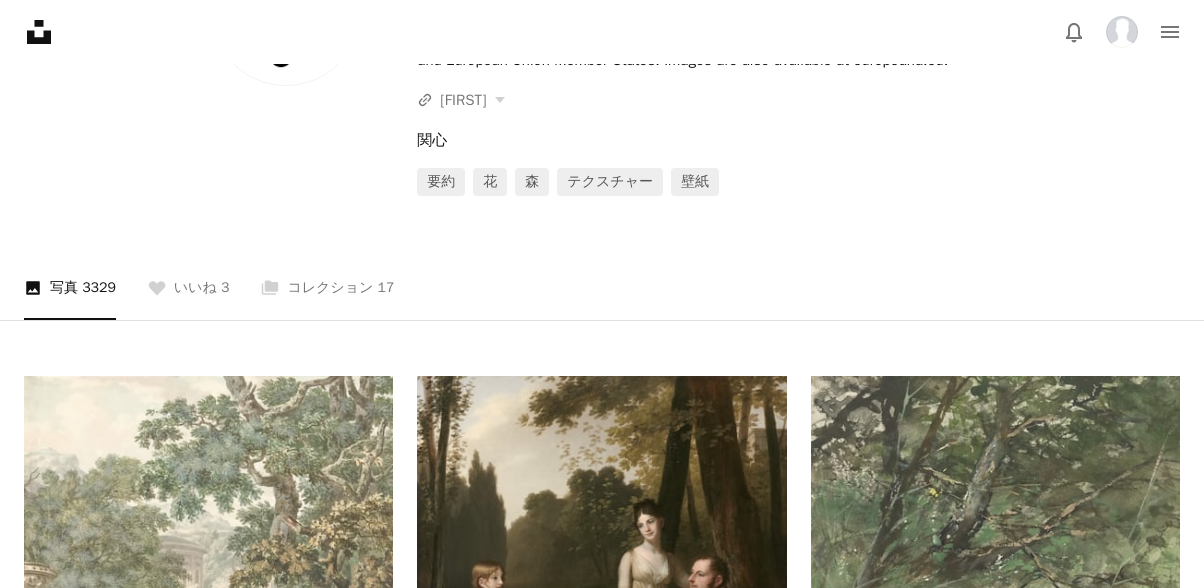 scroll, scrollTop: 244, scrollLeft: 0, axis: vertical 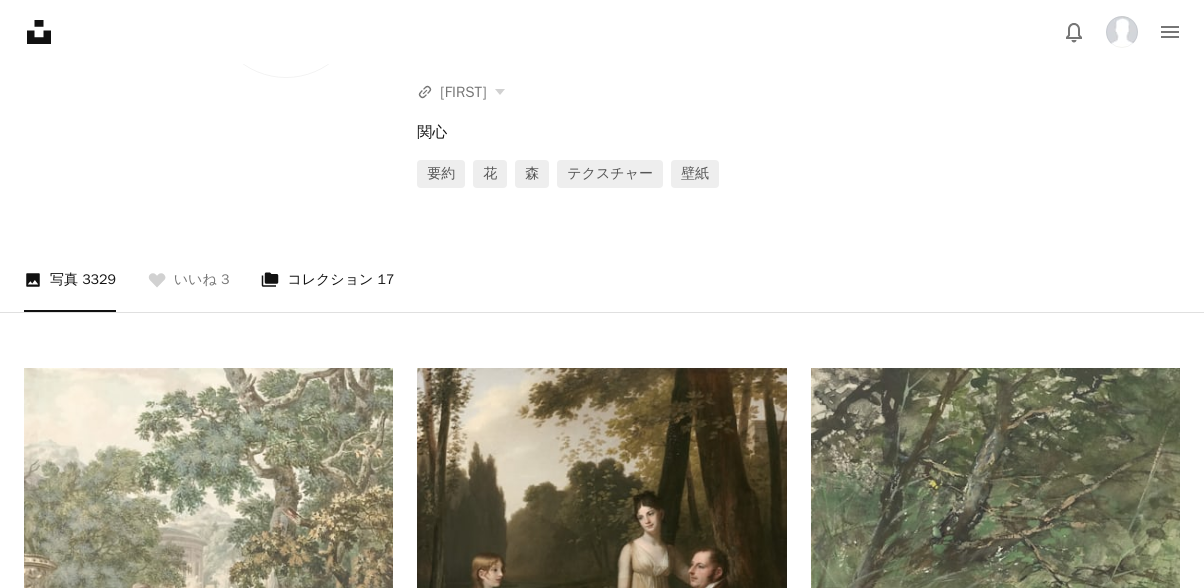 click on "A stack of folders コレクション   17" at bounding box center [327, 280] 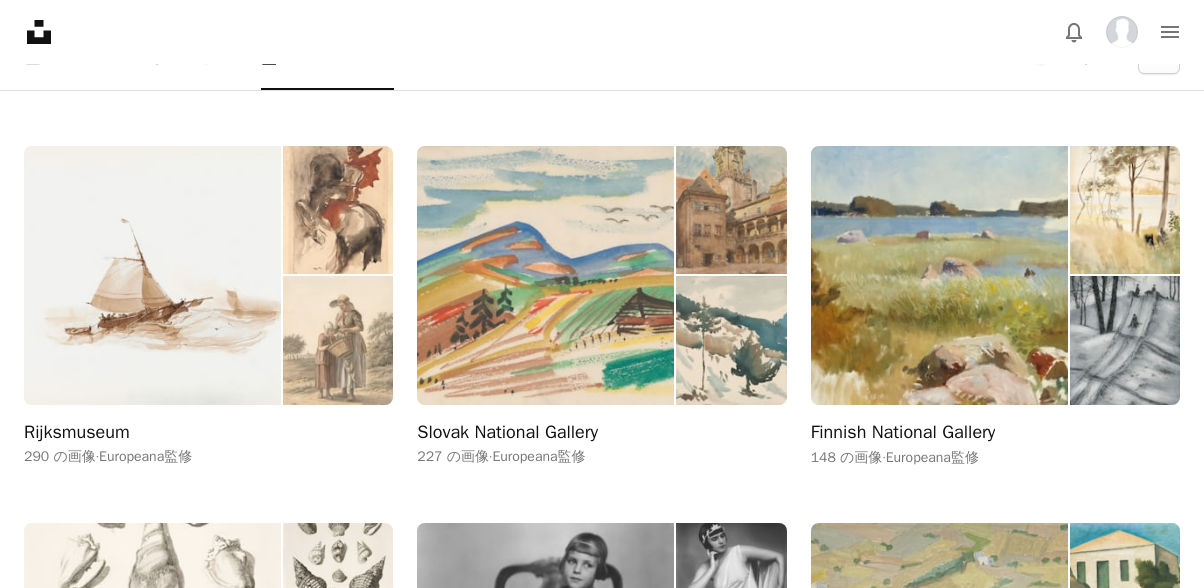 scroll, scrollTop: 470, scrollLeft: 0, axis: vertical 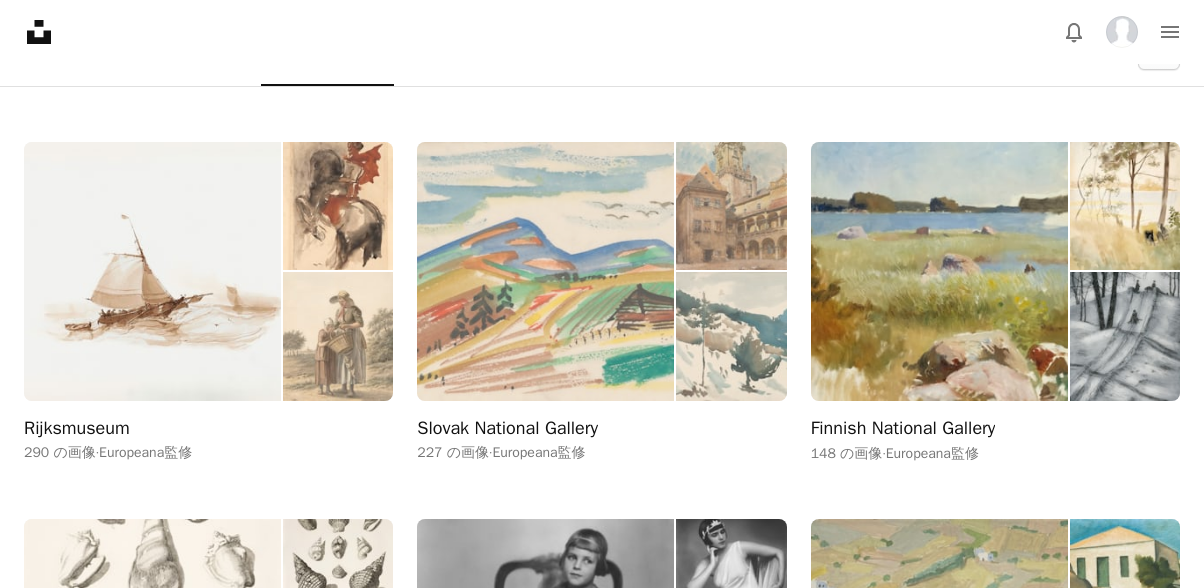 click at bounding box center [545, 271] 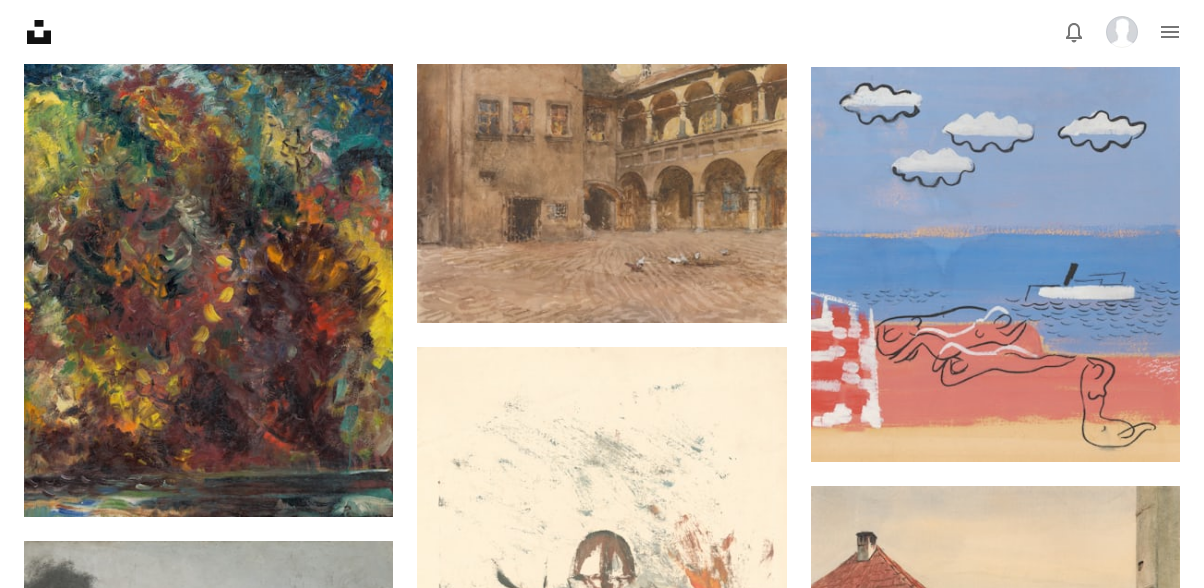 scroll, scrollTop: 592, scrollLeft: 0, axis: vertical 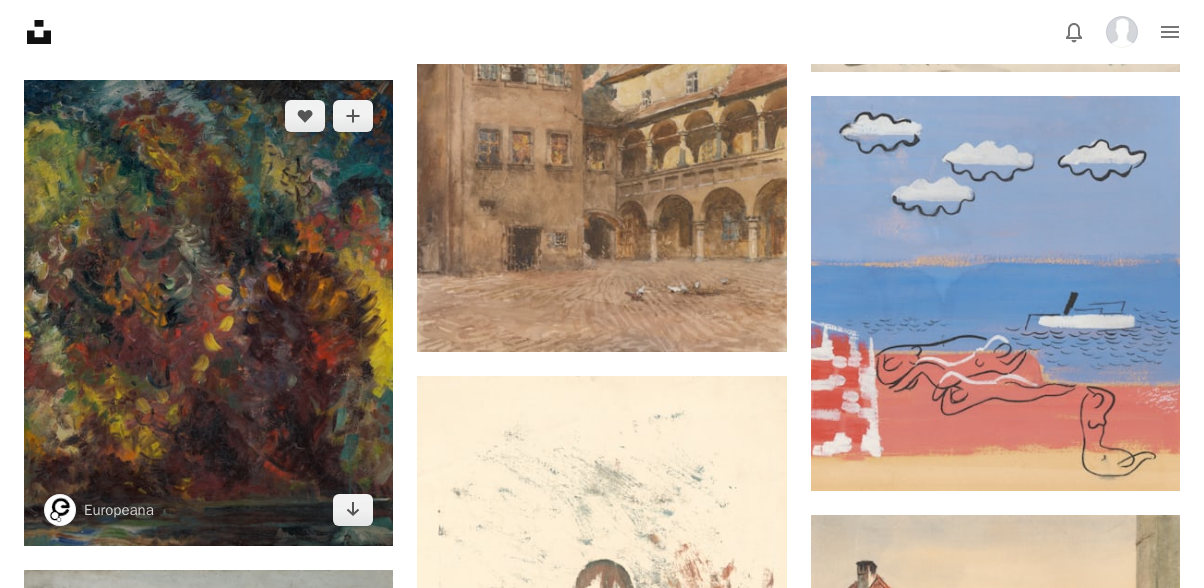 click at bounding box center [208, 312] 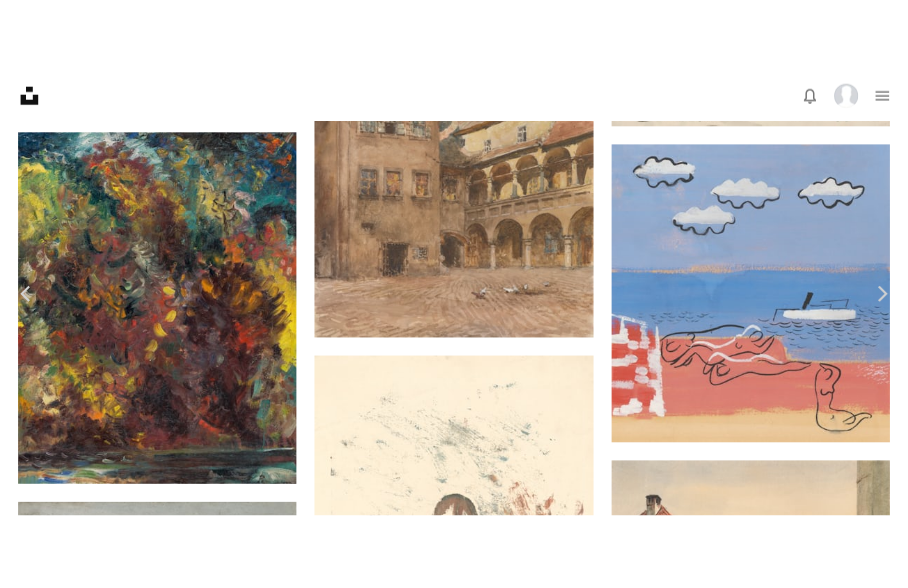 scroll, scrollTop: 2, scrollLeft: 0, axis: vertical 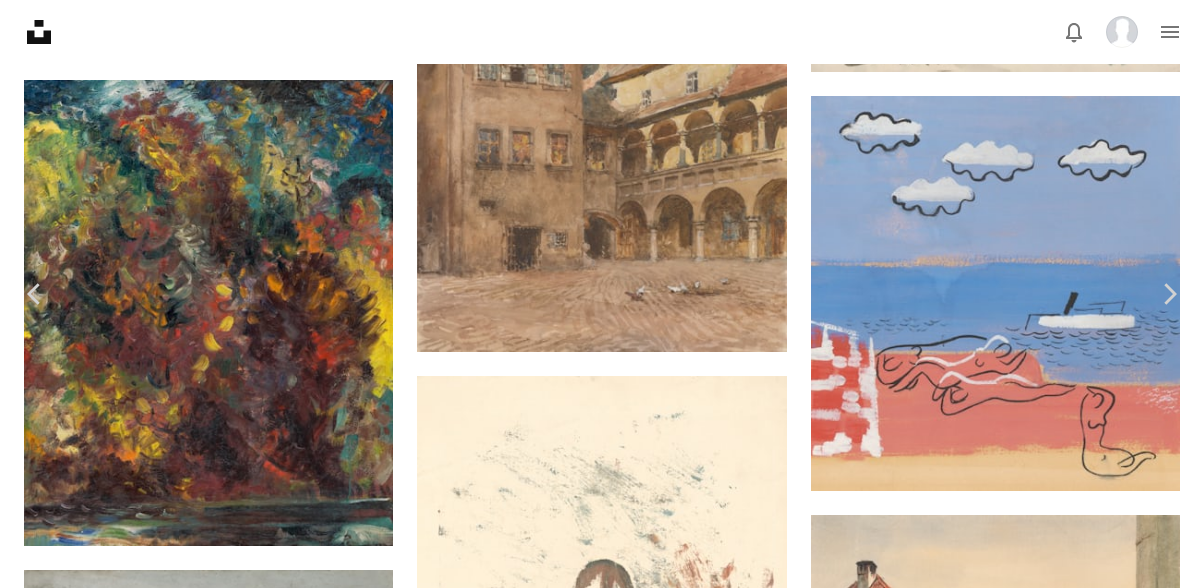 click on "An X shape" at bounding box center [20, 20] 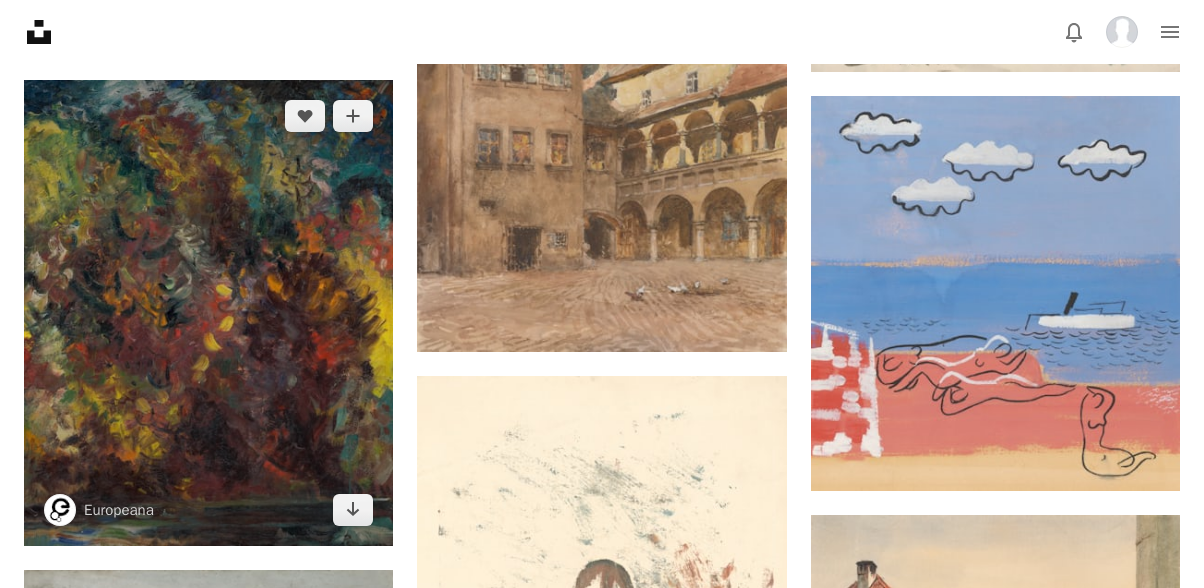 click at bounding box center [208, 312] 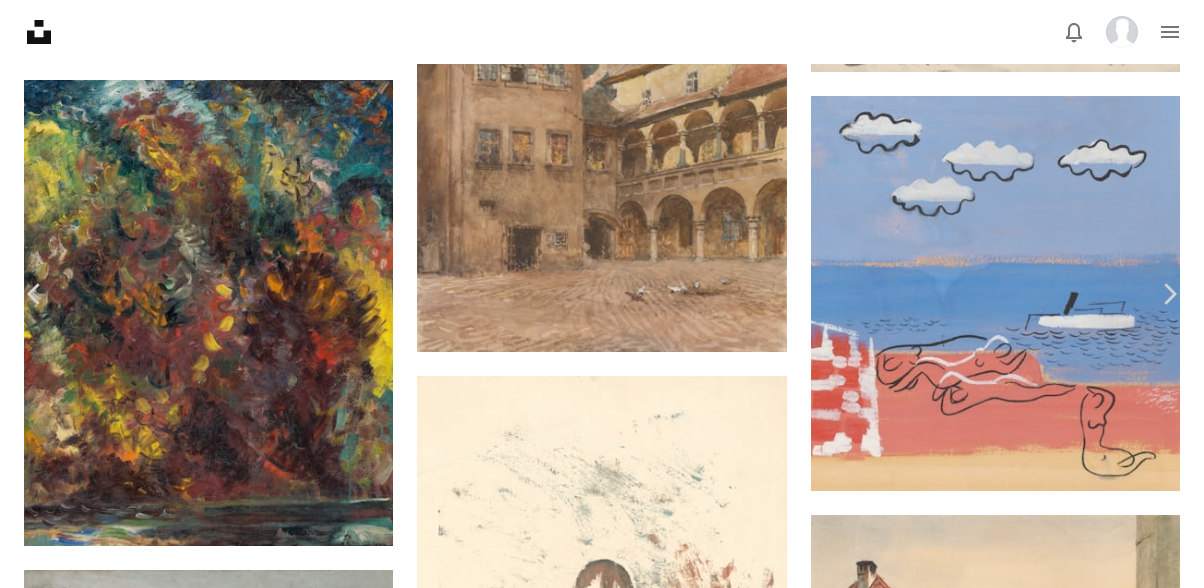 click on "ダウンロード" at bounding box center [1006, 4511] 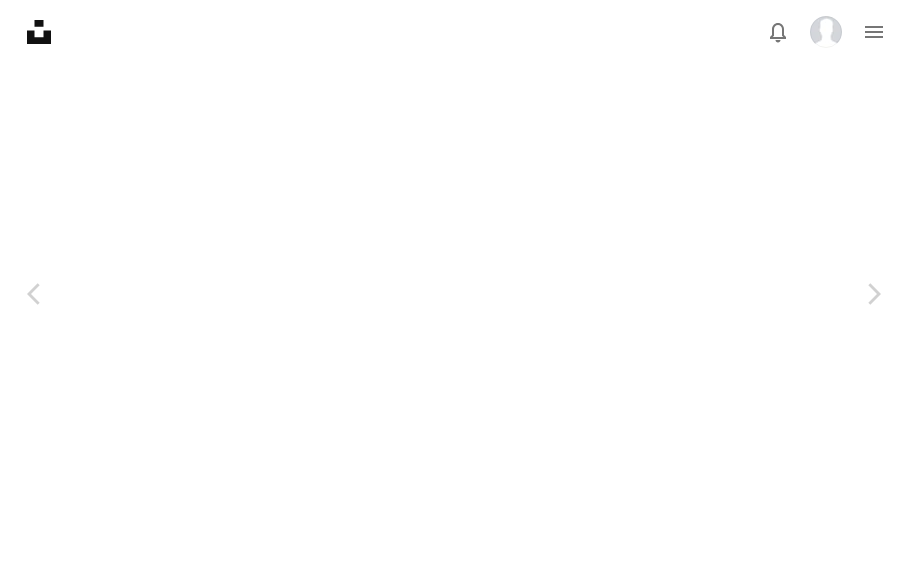 click on "A heart" 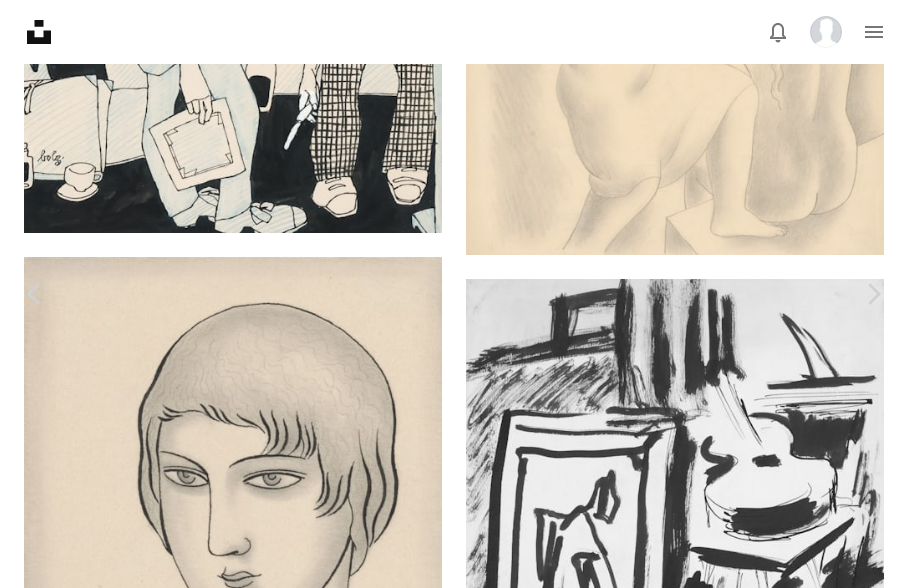 click on "A plus sign" at bounding box center (504, 5195) 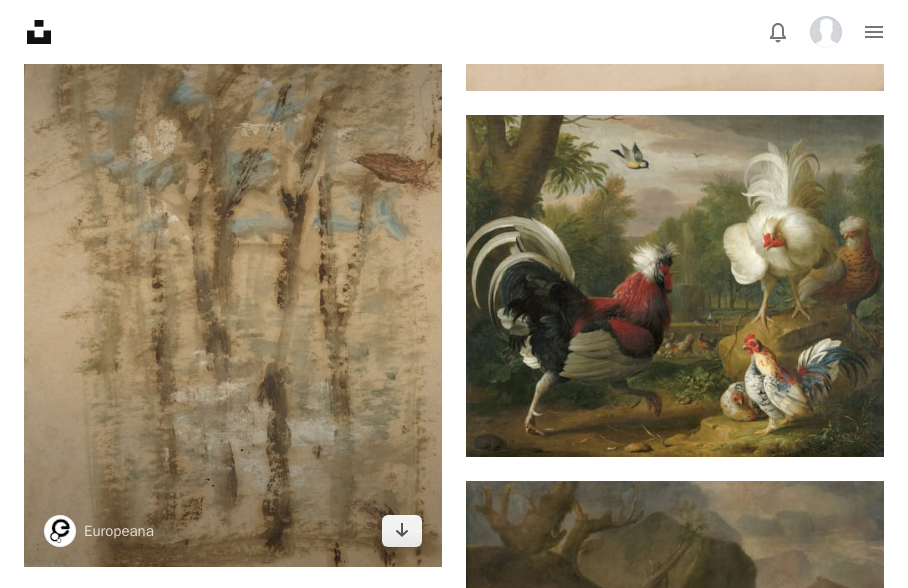 scroll, scrollTop: 20483, scrollLeft: 0, axis: vertical 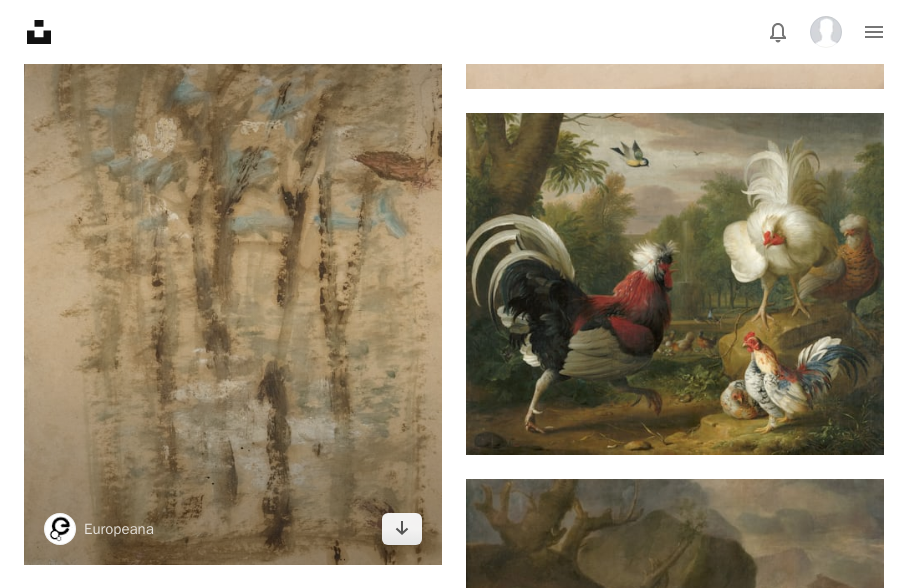 click at bounding box center (233, 274) 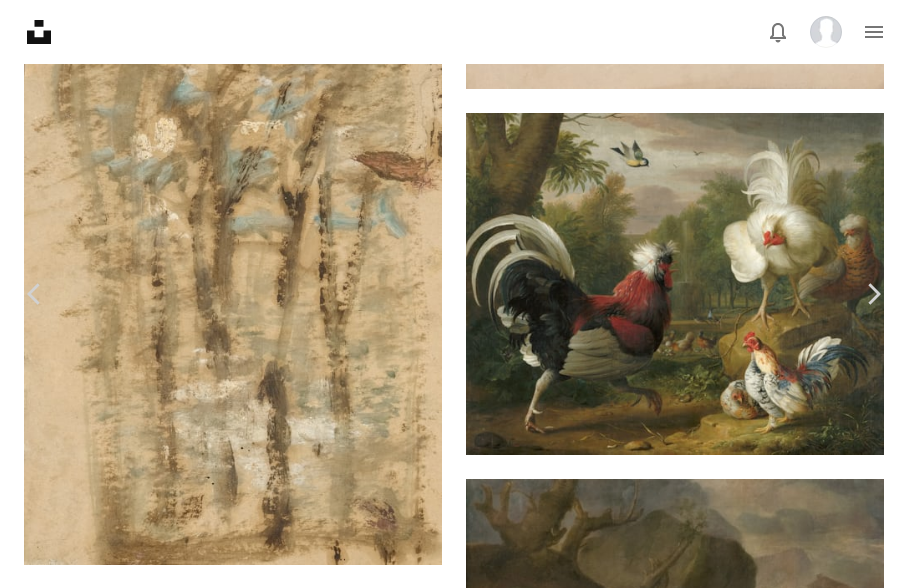 scroll, scrollTop: 249, scrollLeft: 0, axis: vertical 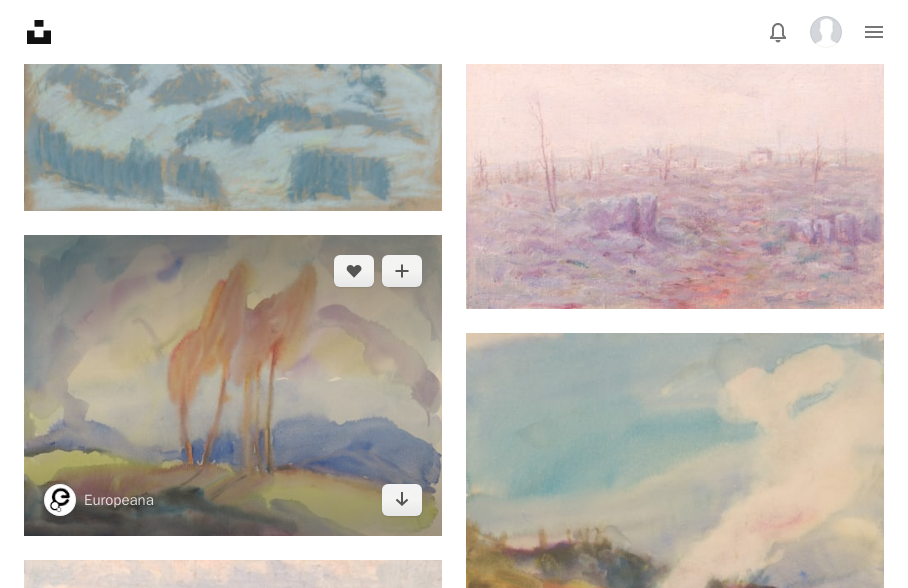 click at bounding box center [233, 385] 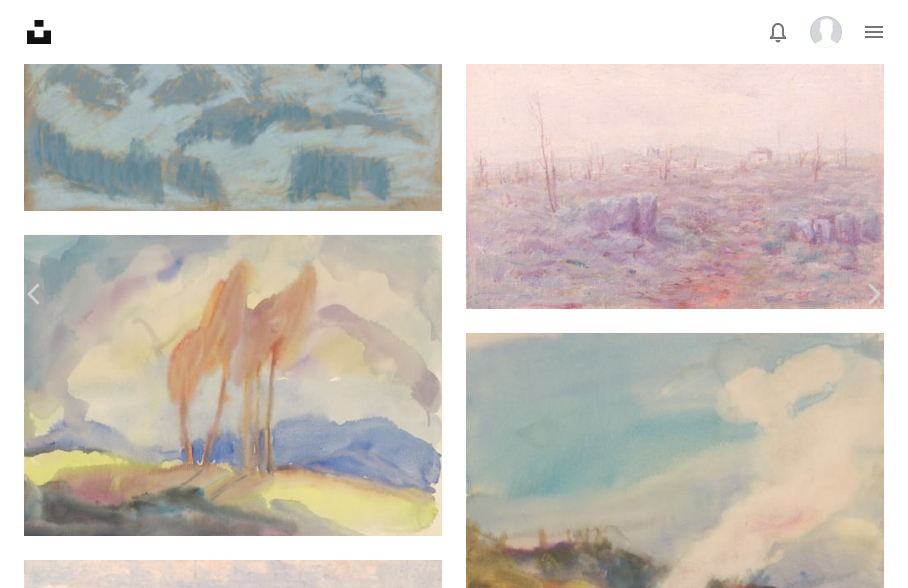 scroll, scrollTop: 1311, scrollLeft: 0, axis: vertical 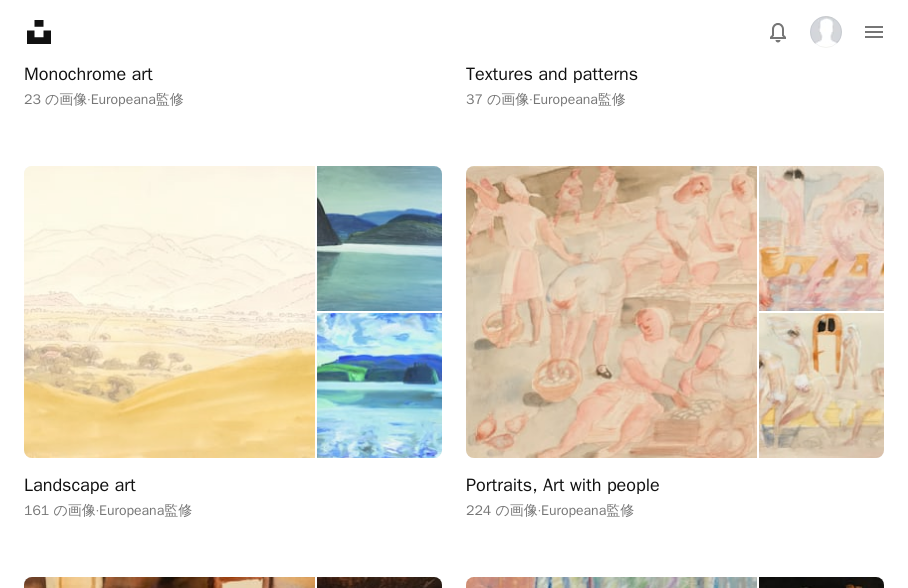 click at bounding box center [169, 312] 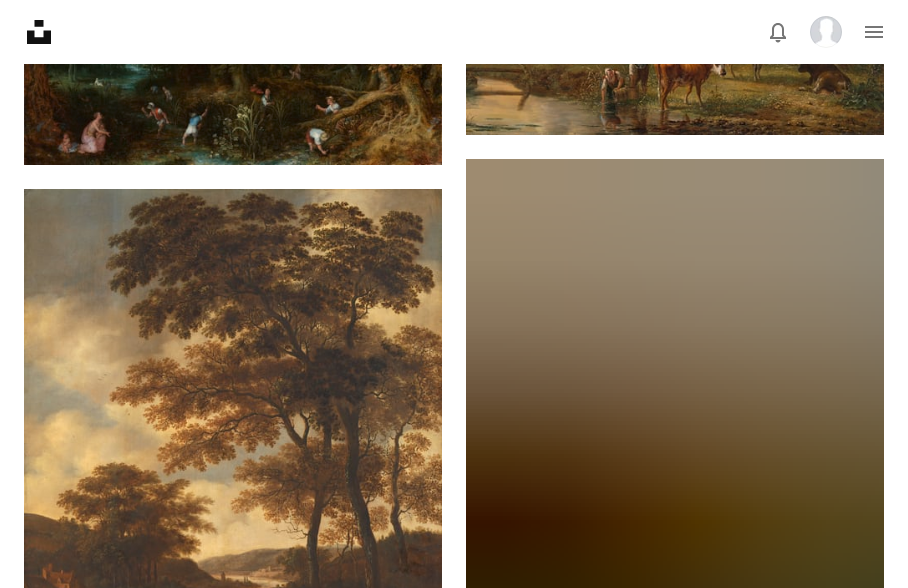 scroll, scrollTop: 18740, scrollLeft: 0, axis: vertical 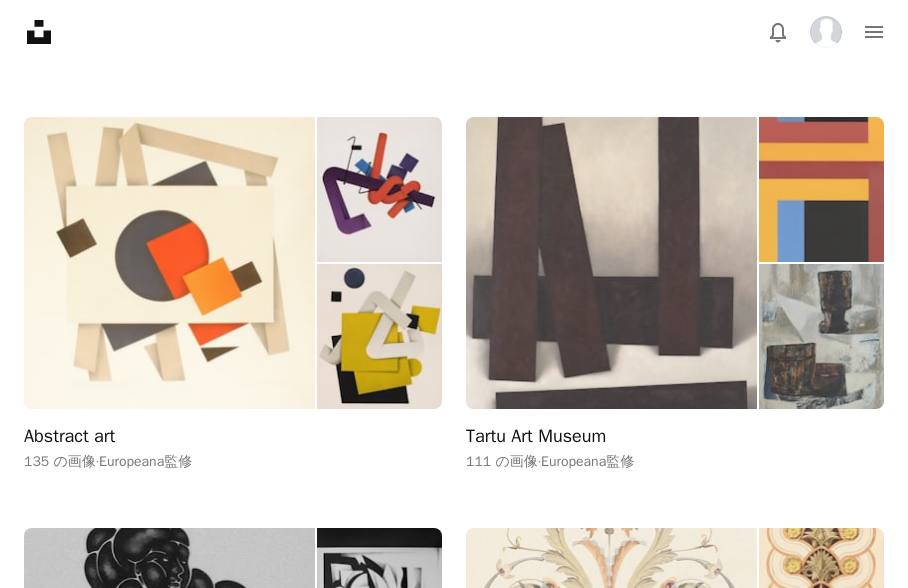click at bounding box center (611, 263) 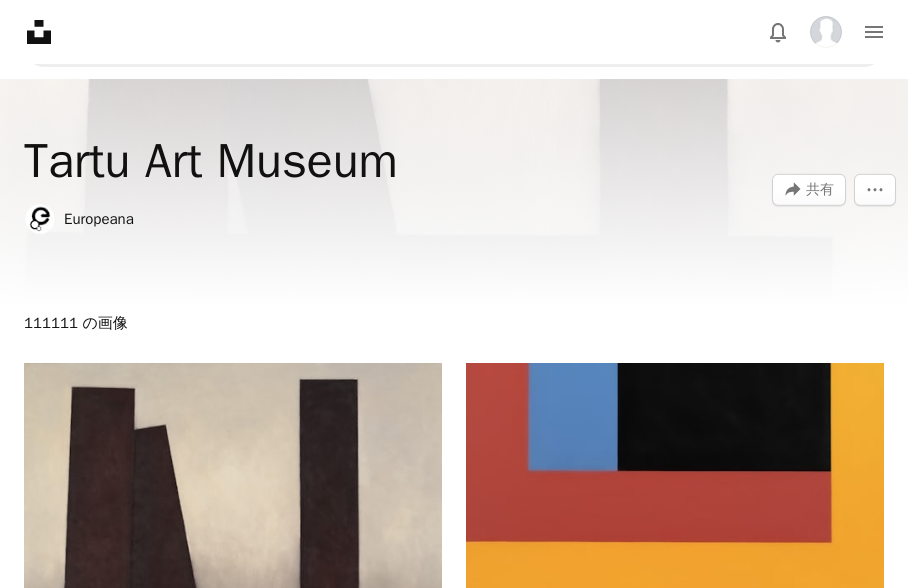 scroll, scrollTop: 48, scrollLeft: 0, axis: vertical 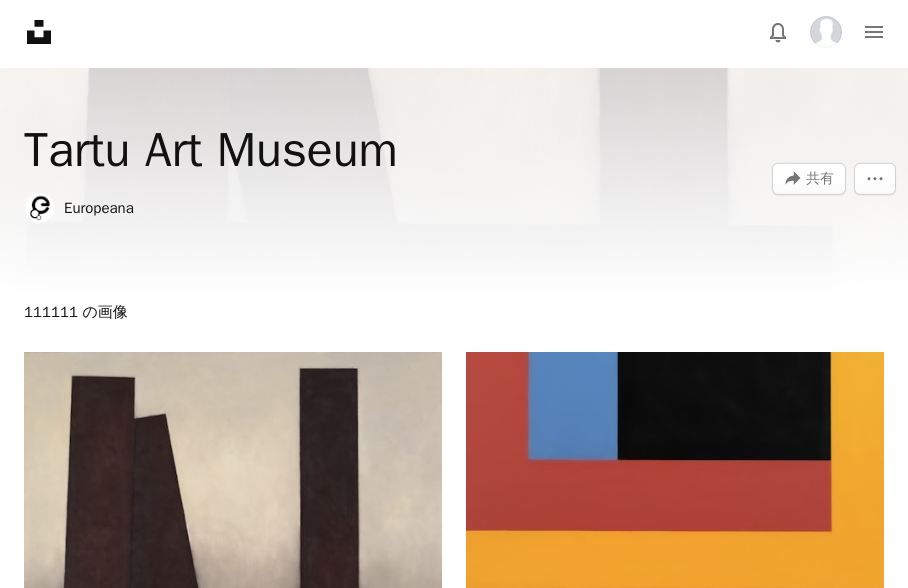 drag, startPoint x: 37, startPoint y: 155, endPoint x: 374, endPoint y: 146, distance: 337.12015 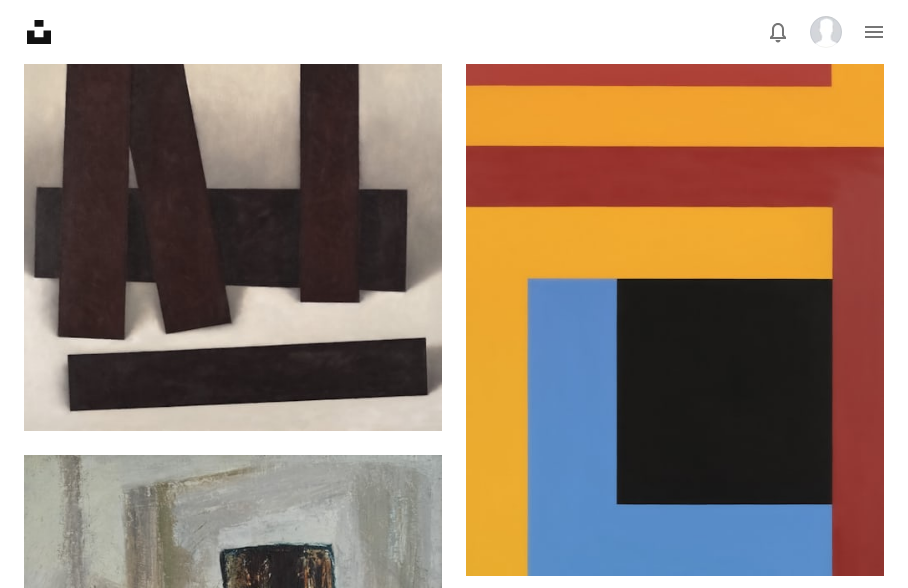 scroll, scrollTop: 341, scrollLeft: 0, axis: vertical 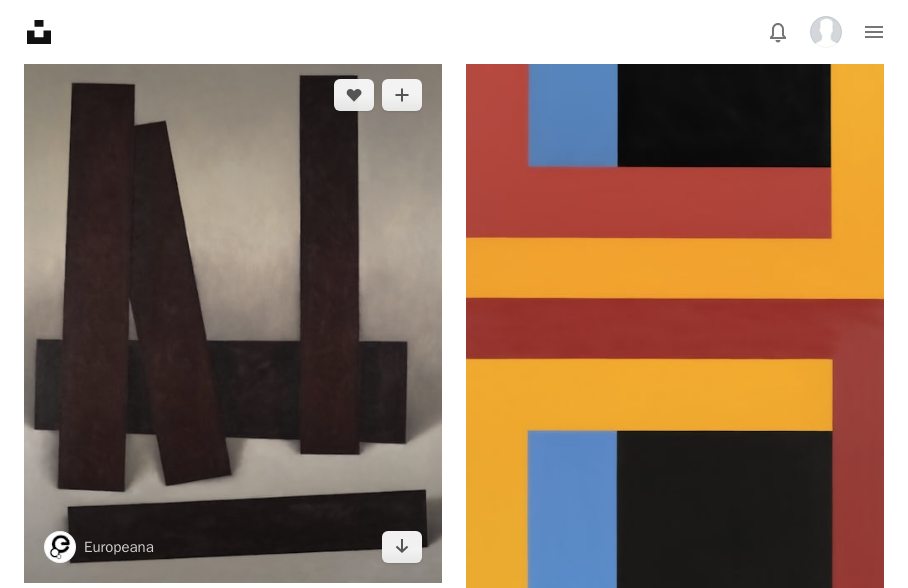 click at bounding box center [233, 321] 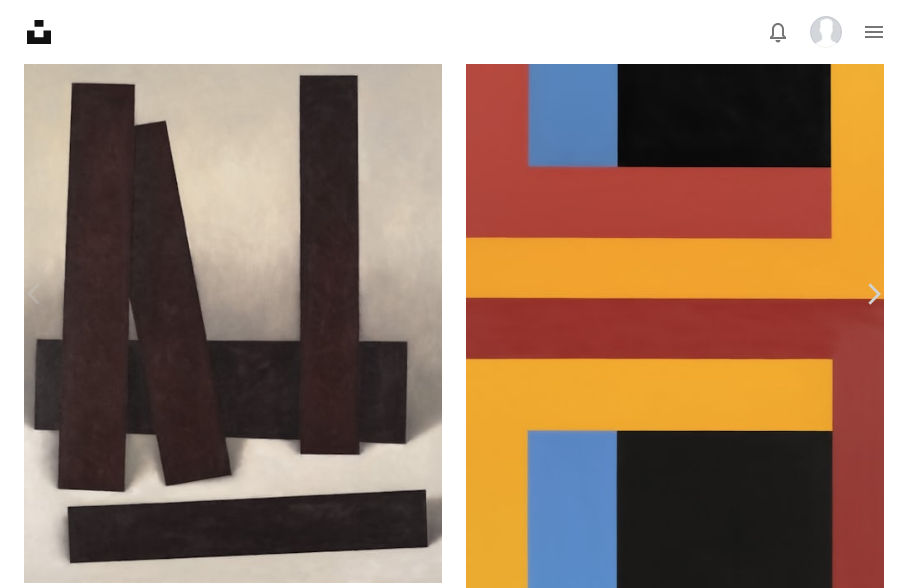 click at bounding box center [446, 5890] 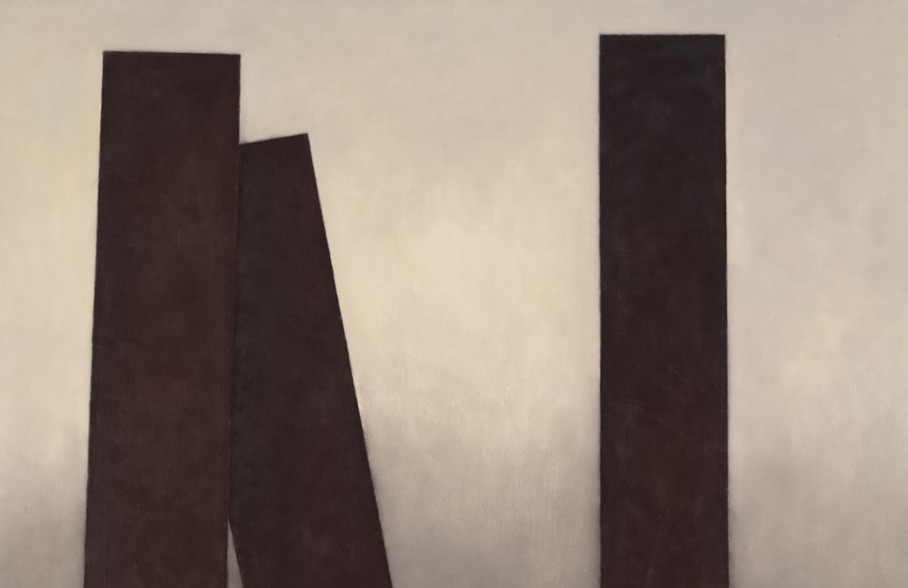 scroll, scrollTop: 276, scrollLeft: 0, axis: vertical 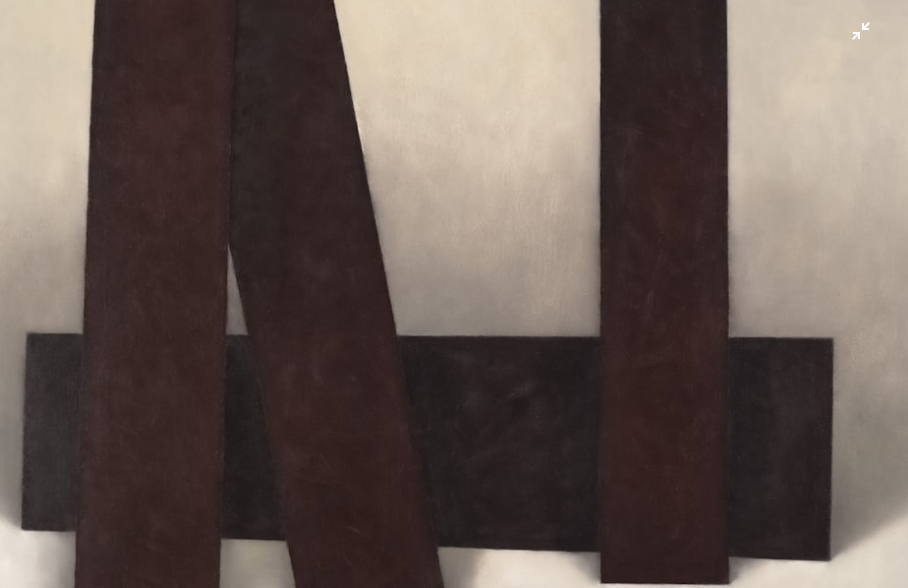 click at bounding box center [454, 293] 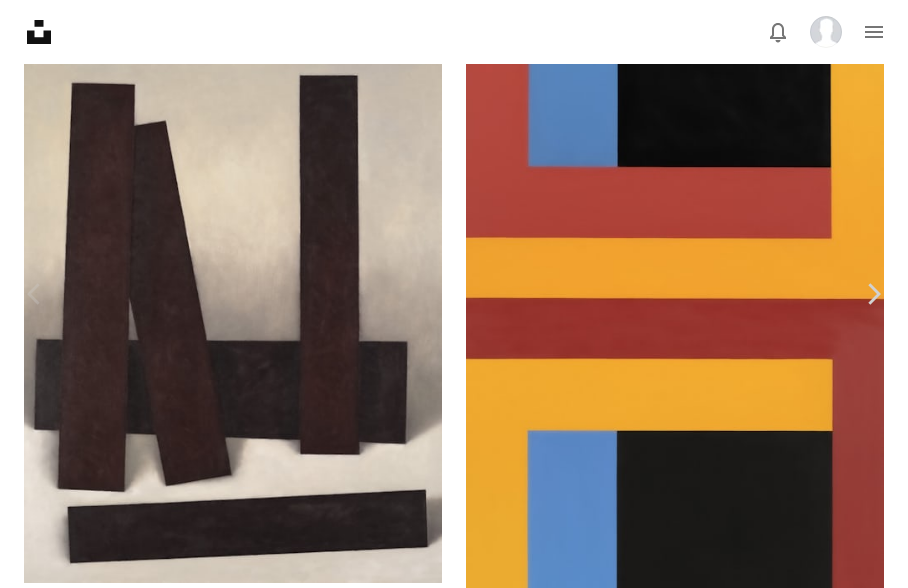 click on "An X shape" at bounding box center [20, 20] 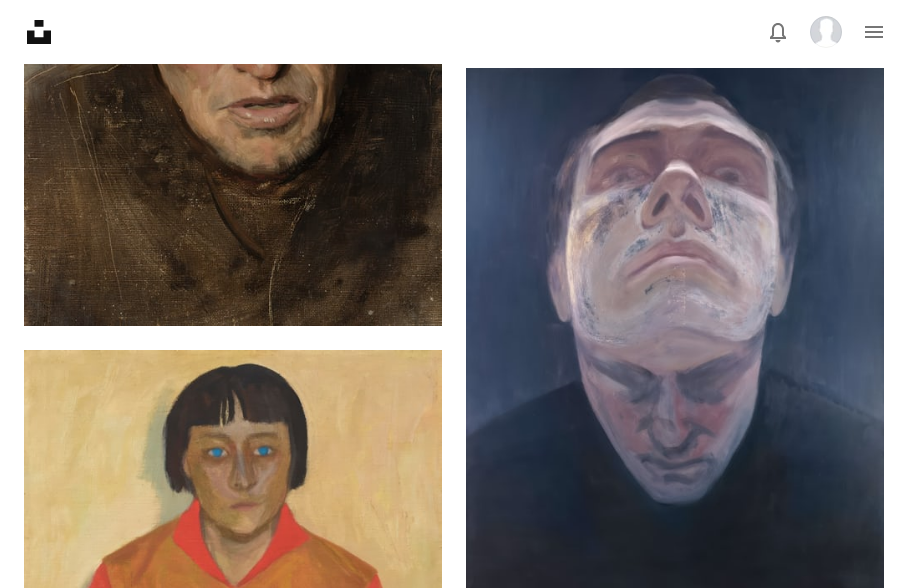scroll, scrollTop: 7140, scrollLeft: 0, axis: vertical 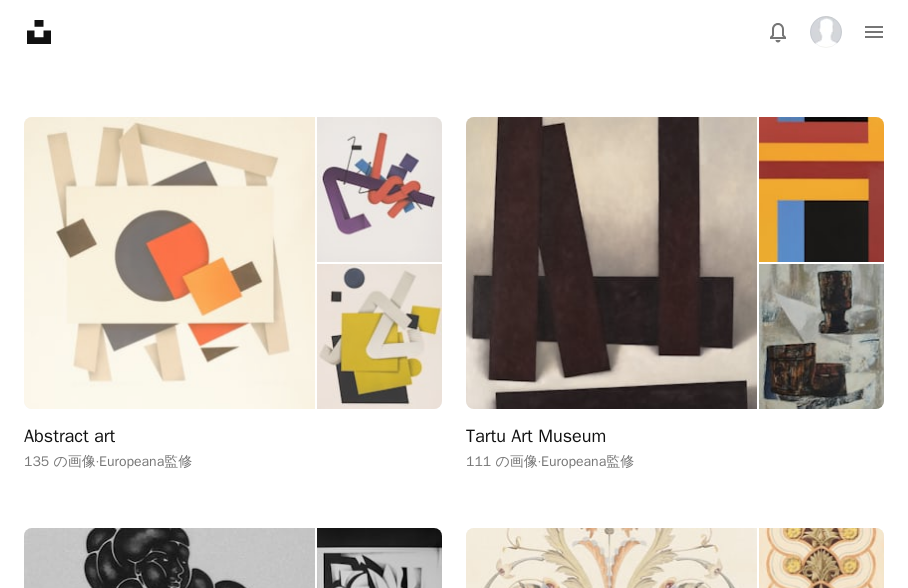 click at bounding box center (169, 263) 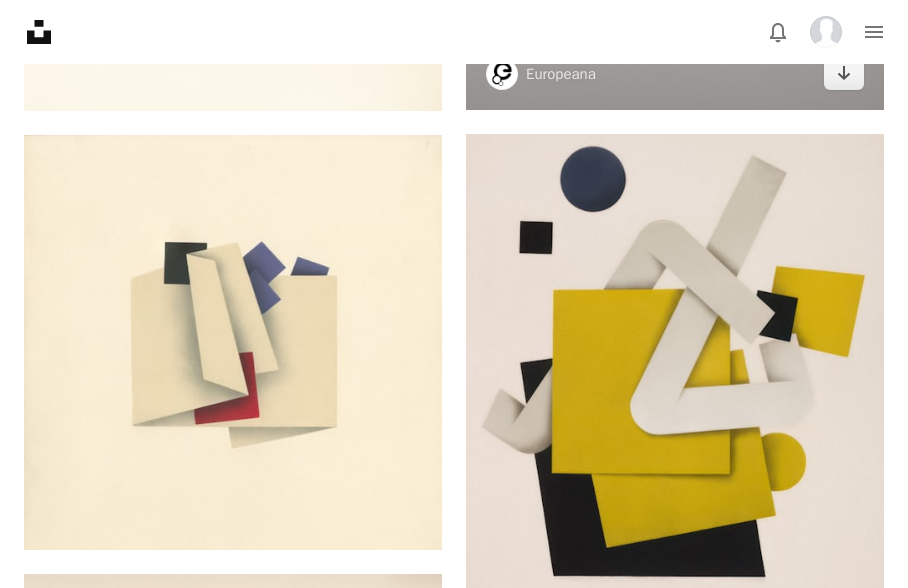 scroll, scrollTop: 760, scrollLeft: 0, axis: vertical 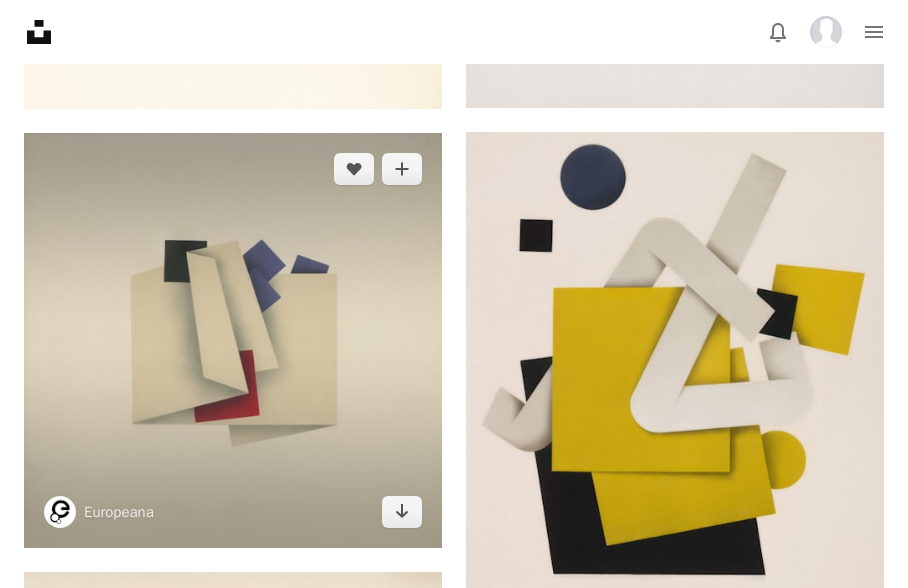 click at bounding box center [233, 340] 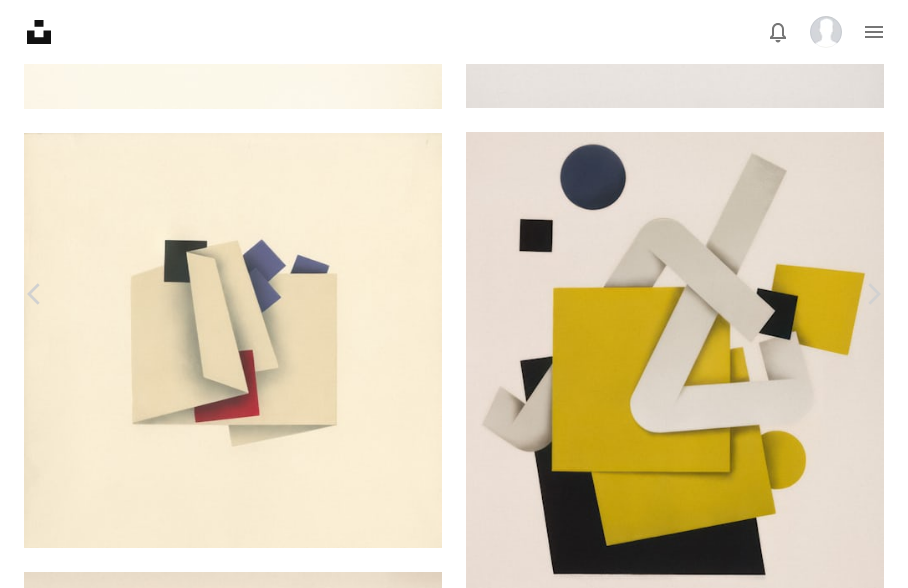 scroll, scrollTop: 77, scrollLeft: 0, axis: vertical 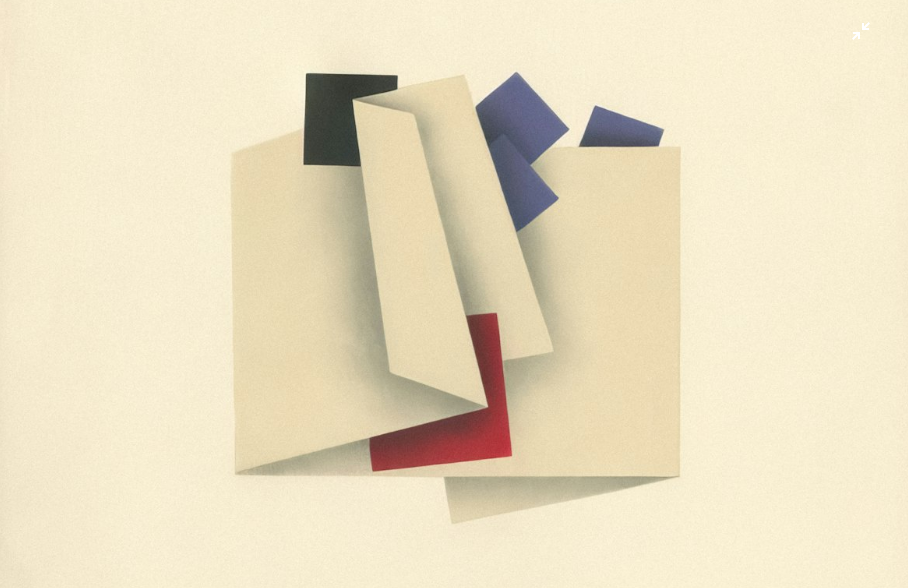 click at bounding box center [454, 293] 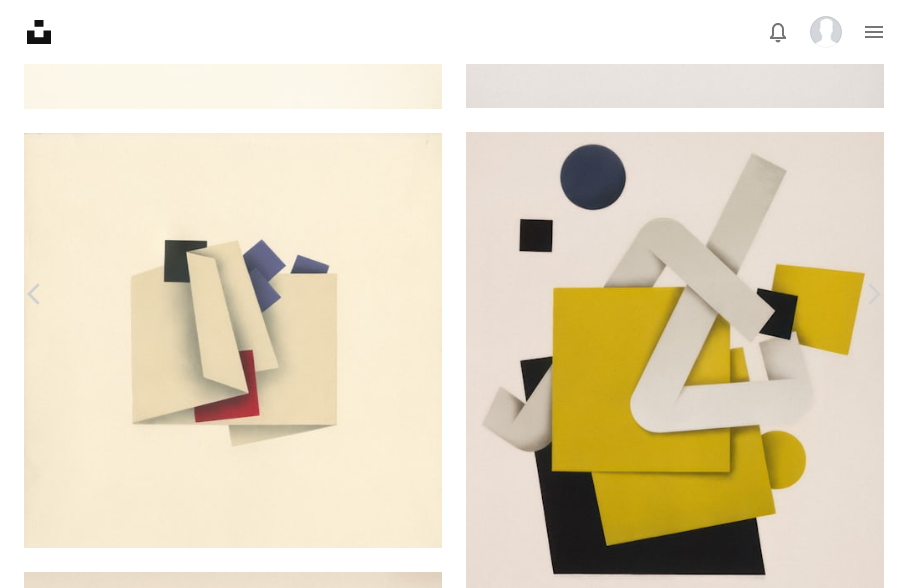 scroll, scrollTop: 66, scrollLeft: 0, axis: vertical 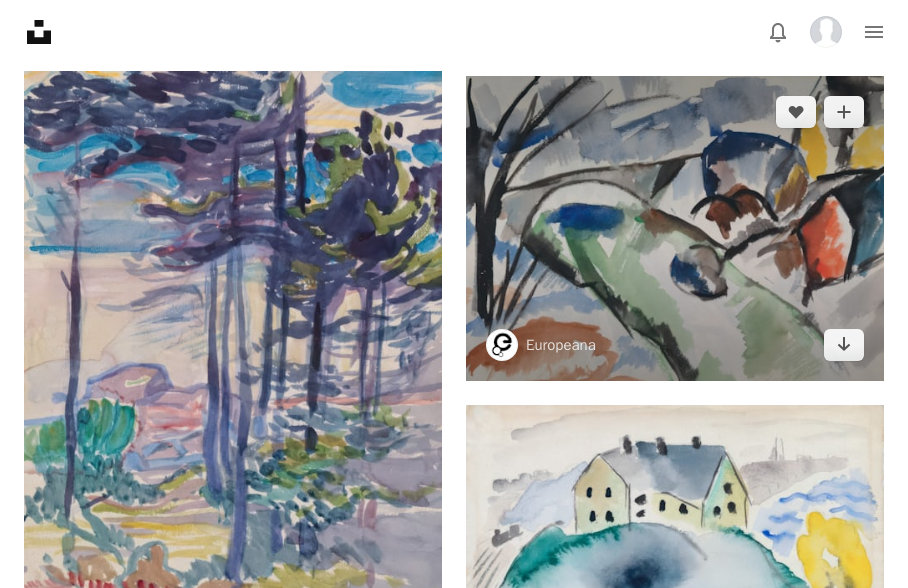 click at bounding box center (675, 228) 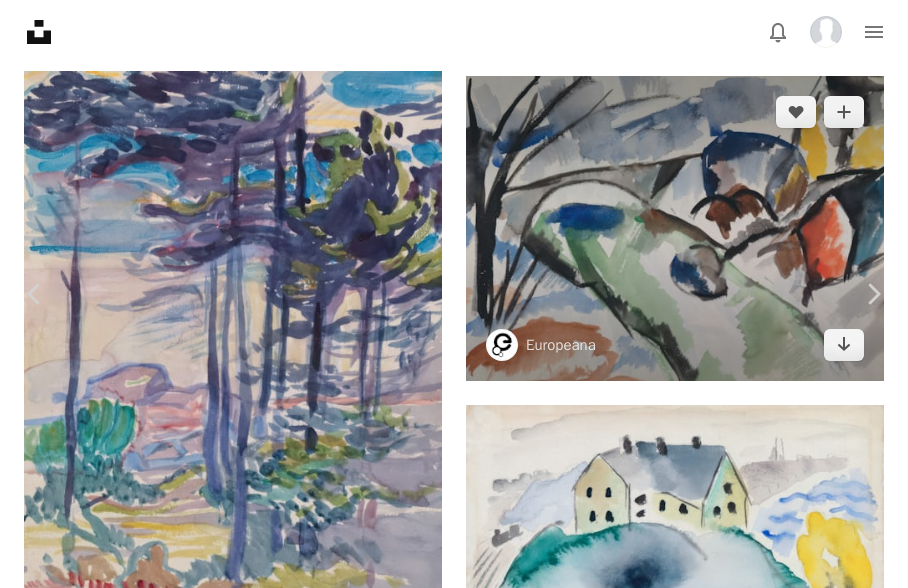 click at bounding box center (446, 4617) 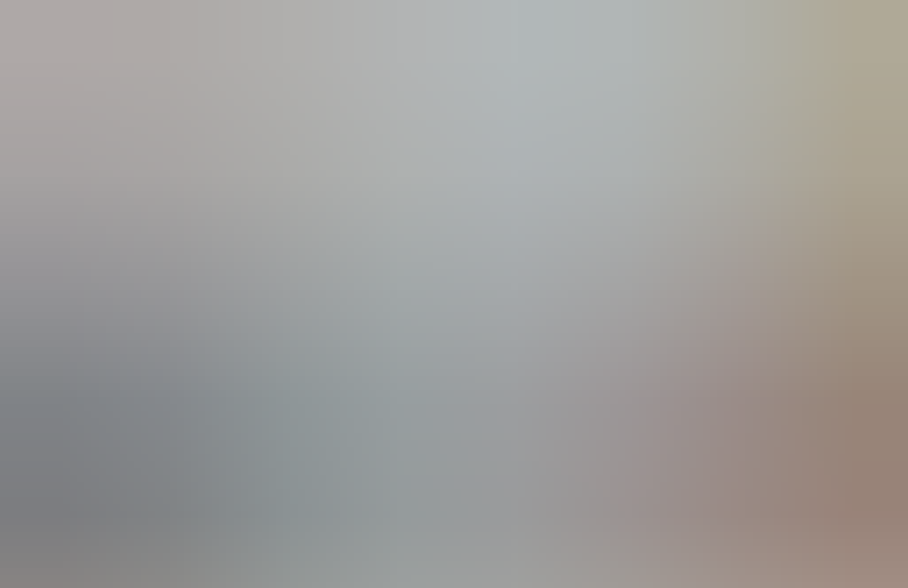 scroll, scrollTop: 38, scrollLeft: 0, axis: vertical 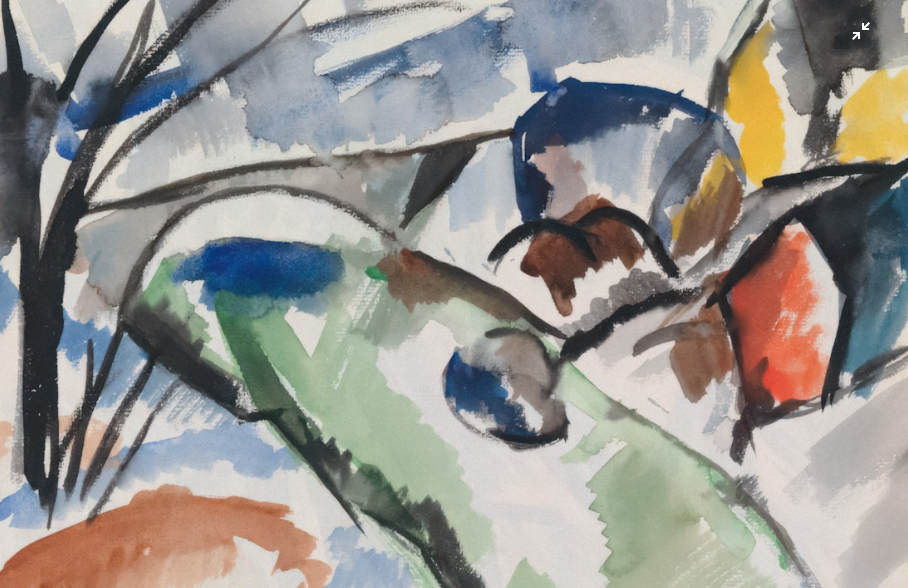 click at bounding box center [454, 293] 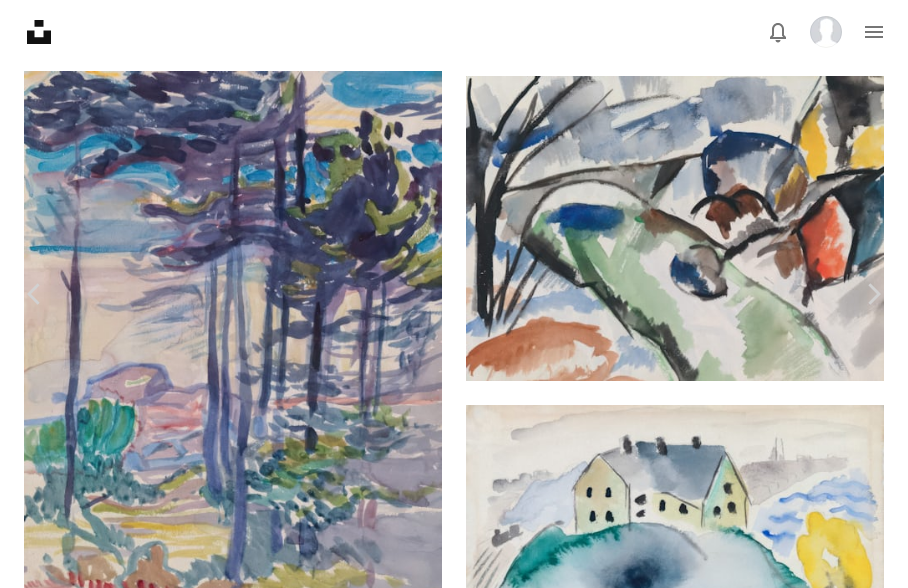 scroll, scrollTop: 25, scrollLeft: 0, axis: vertical 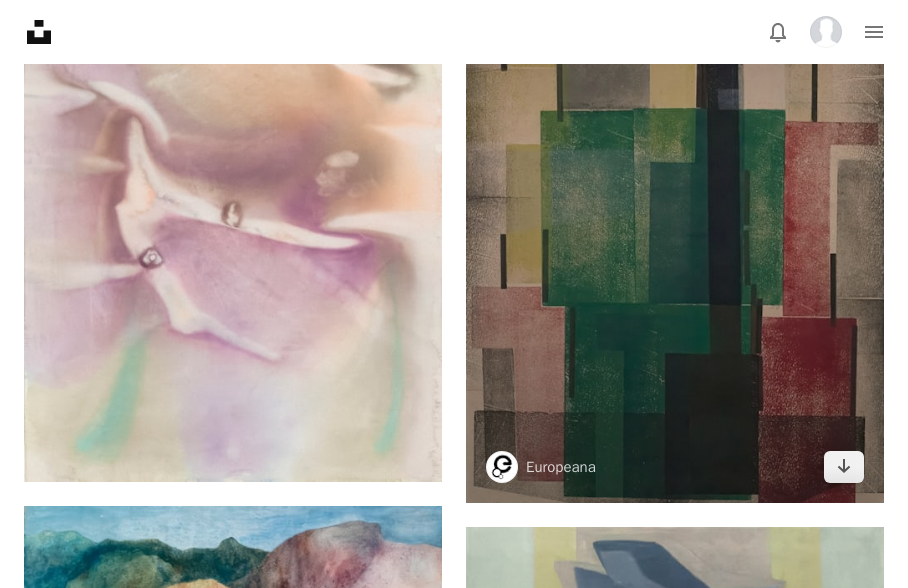 click at bounding box center [675, 165] 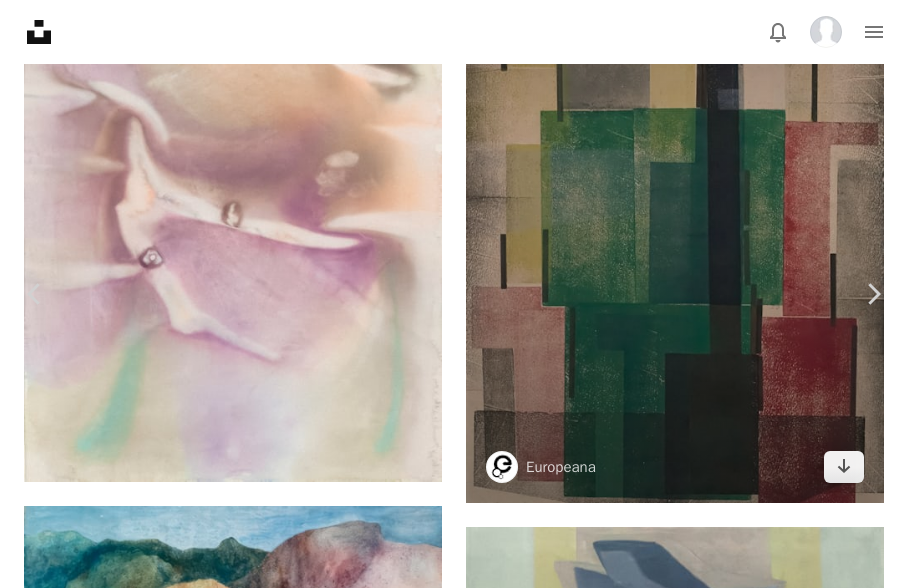 scroll, scrollTop: 0, scrollLeft: 0, axis: both 